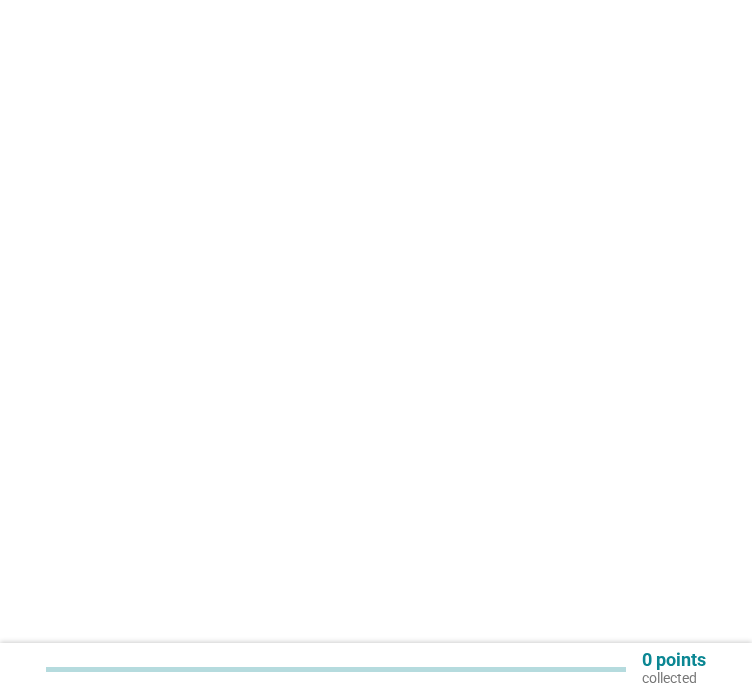 scroll, scrollTop: 0, scrollLeft: 0, axis: both 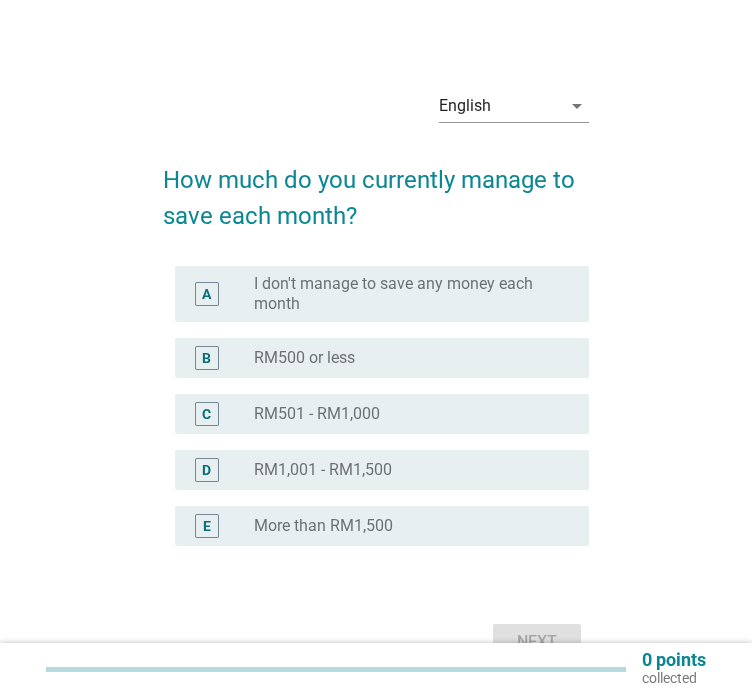 click on "B     radio_button_unchecked RM500 or less" at bounding box center (382, 358) 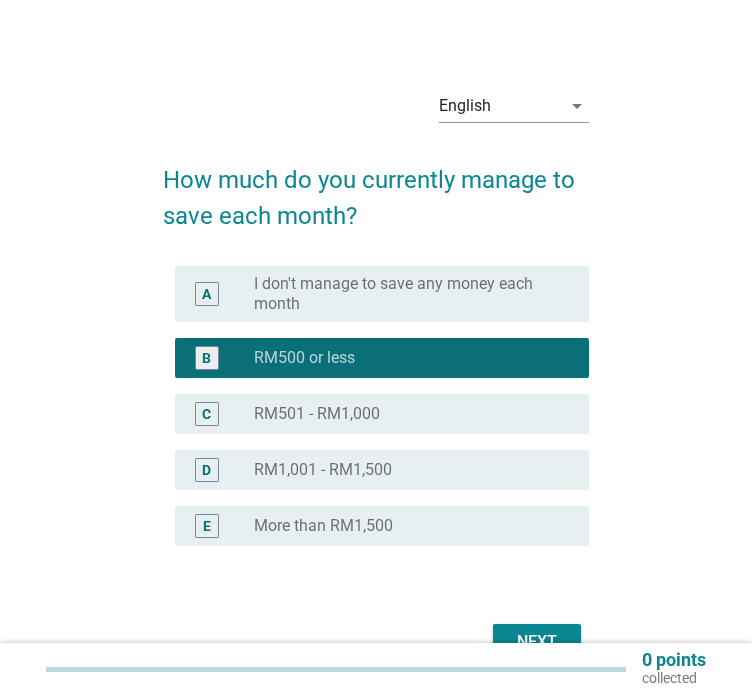 click on "Next" at bounding box center (537, 642) 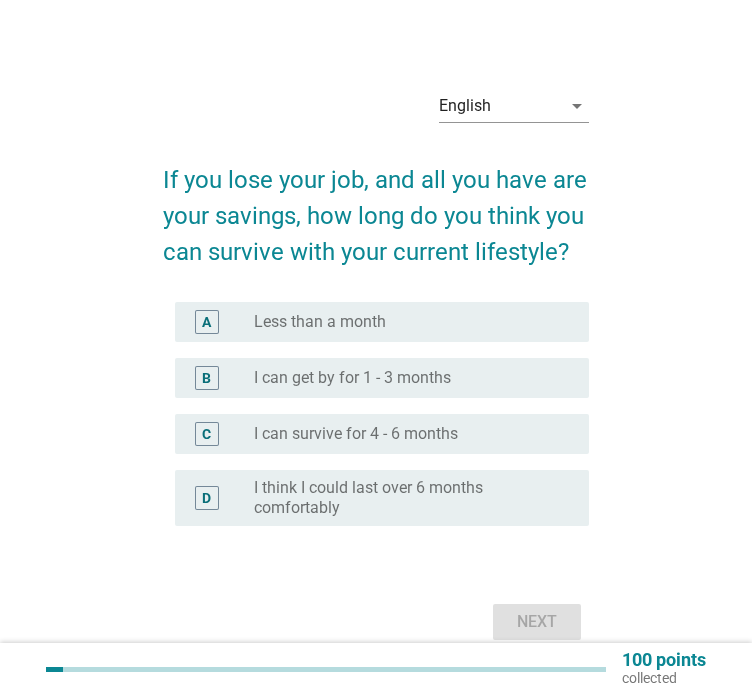 click on "I can get by for 1 - 3 months" at bounding box center [352, 378] 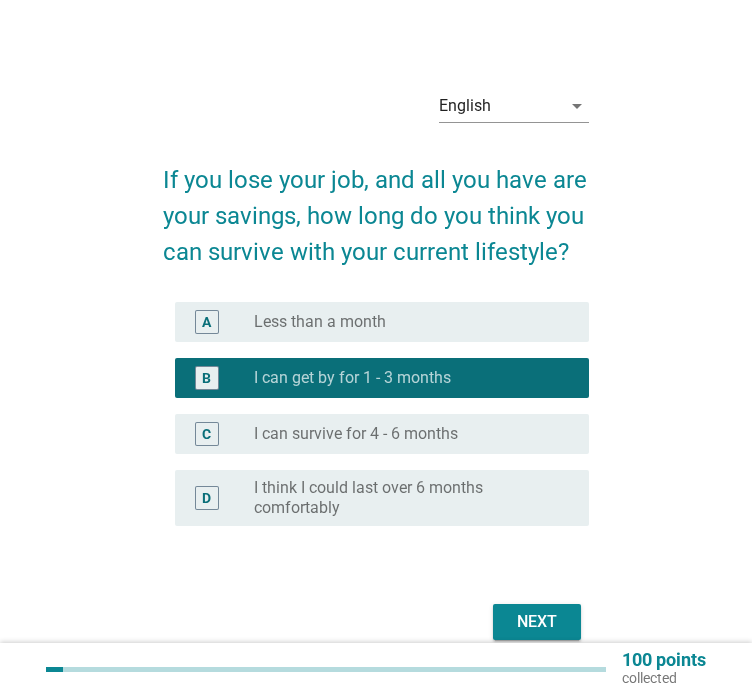 click on "Next" at bounding box center (537, 622) 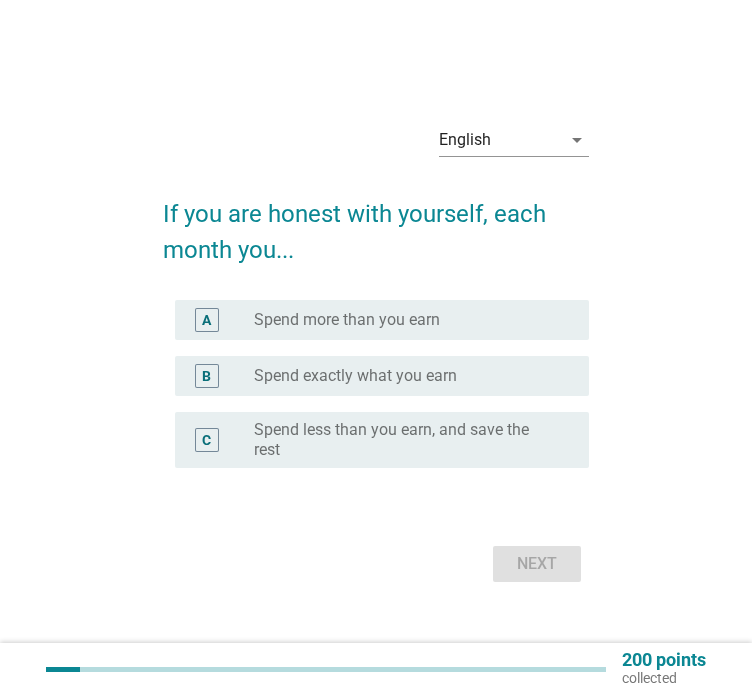 click on "Spend more than you earn" at bounding box center (347, 320) 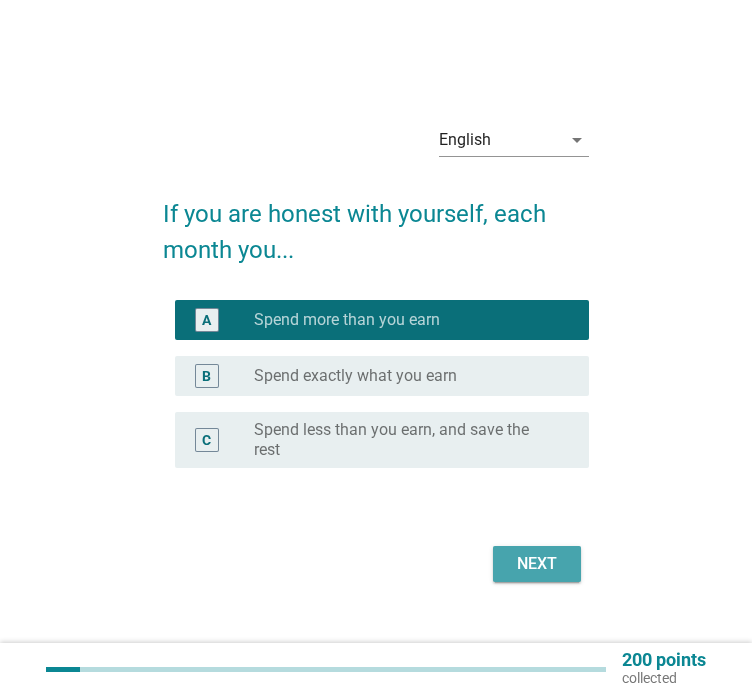 click on "Next" at bounding box center (537, 564) 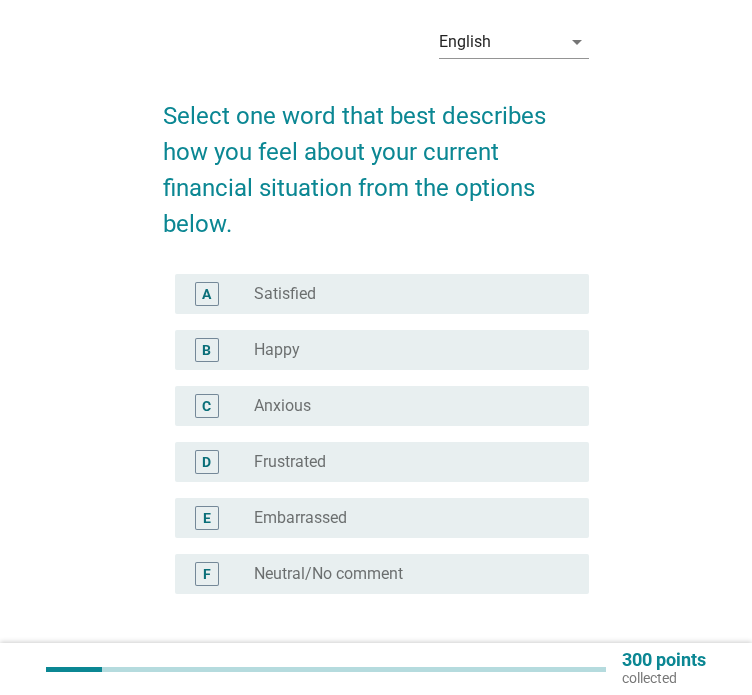 scroll, scrollTop: 100, scrollLeft: 0, axis: vertical 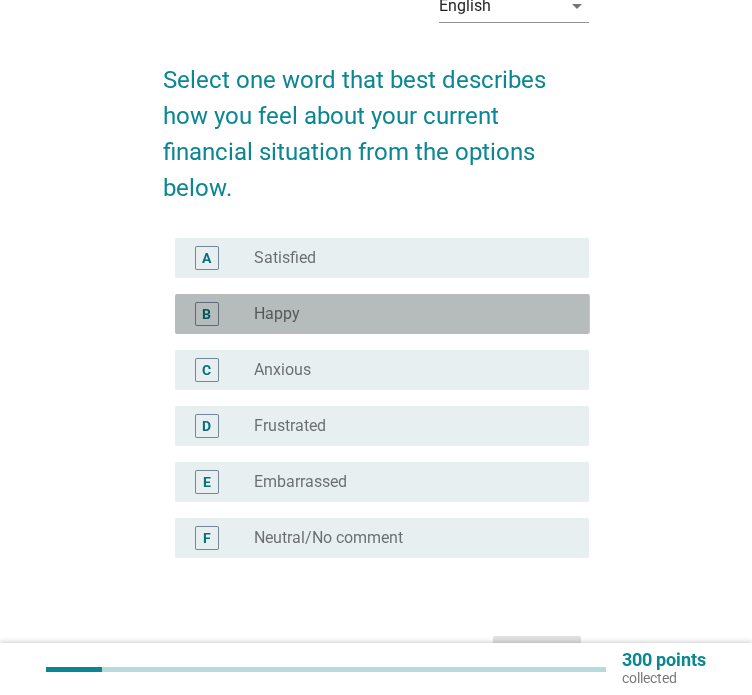 click on "B     radio_button_unchecked Happy" at bounding box center (382, 314) 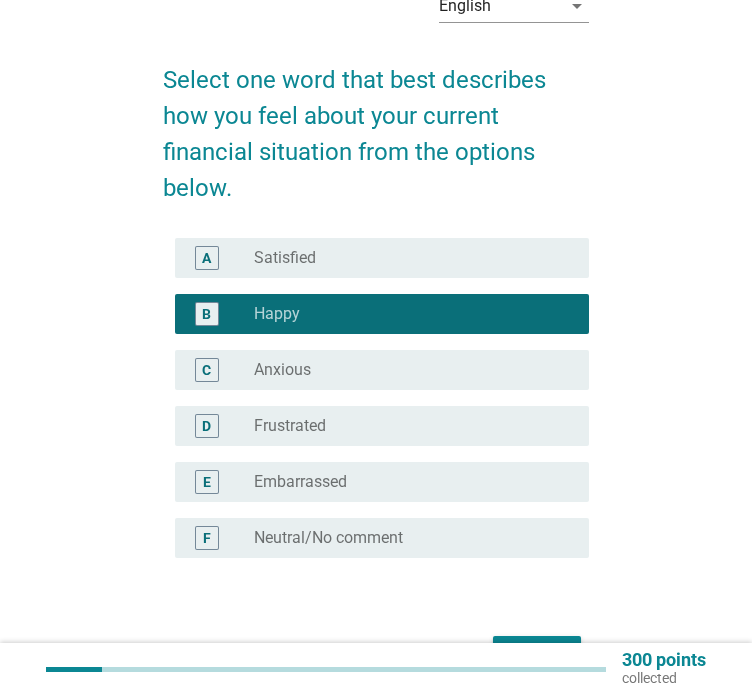 click on "Next" at bounding box center [376, 654] 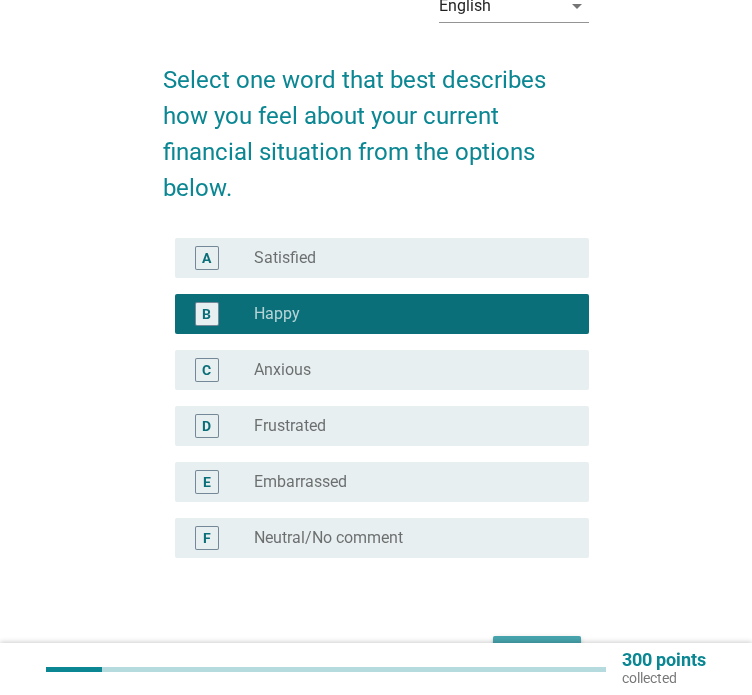 click on "Next" at bounding box center [537, 654] 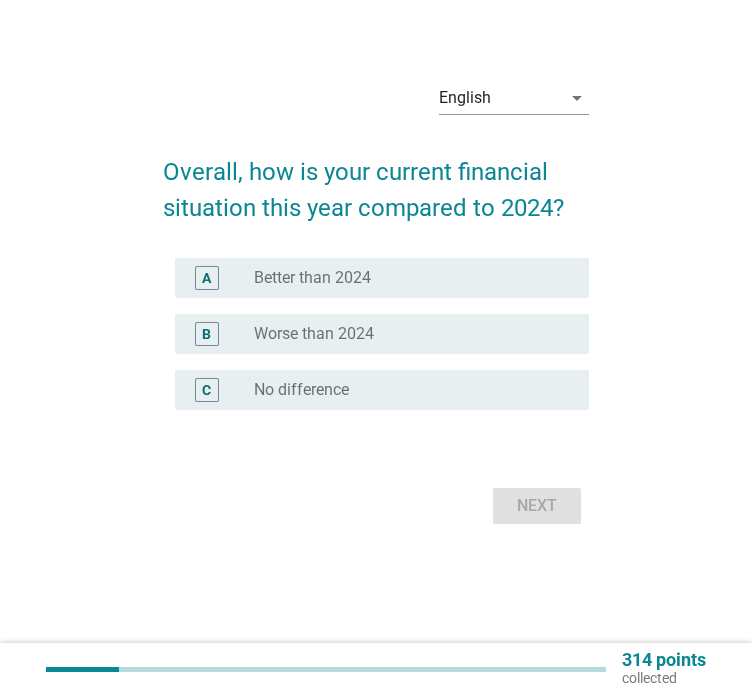 scroll, scrollTop: 52, scrollLeft: 0, axis: vertical 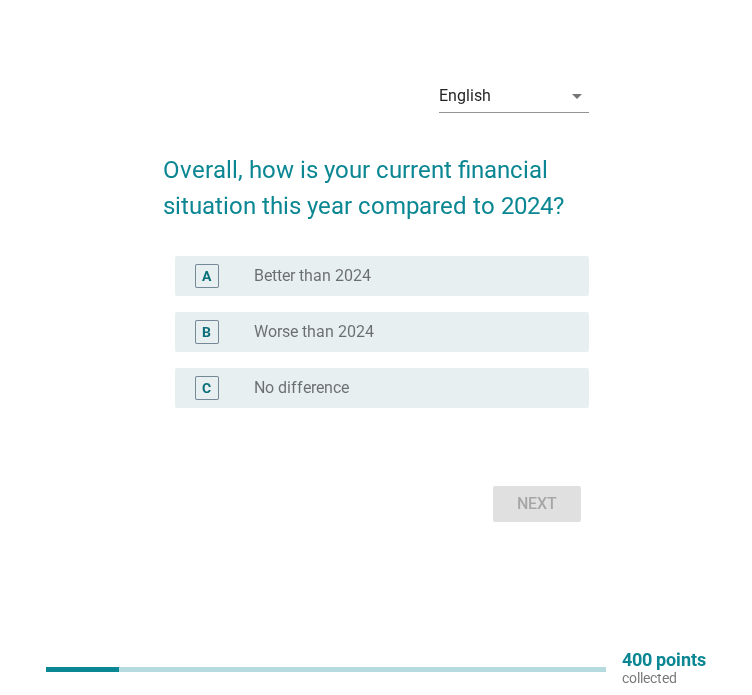 click on "Better than 2024" at bounding box center [312, 276] 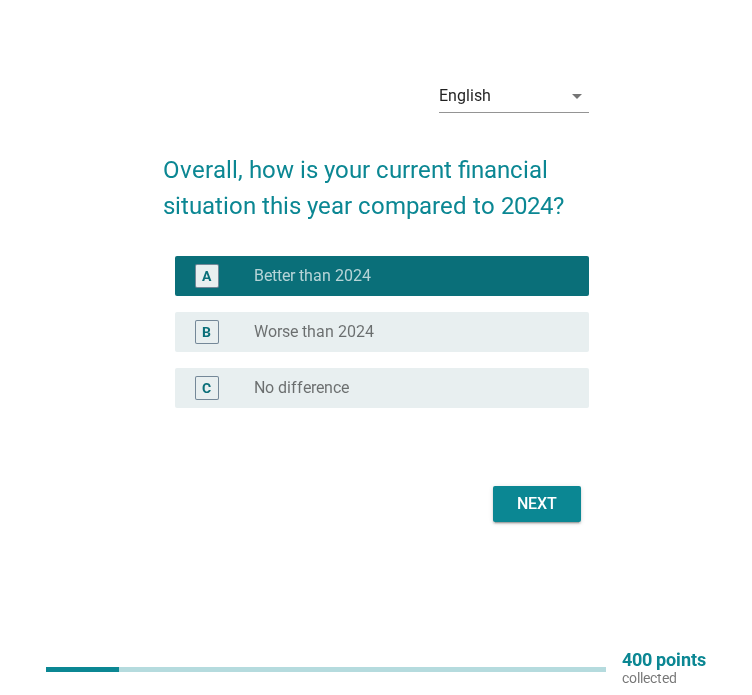 click on "Next" at bounding box center [537, 504] 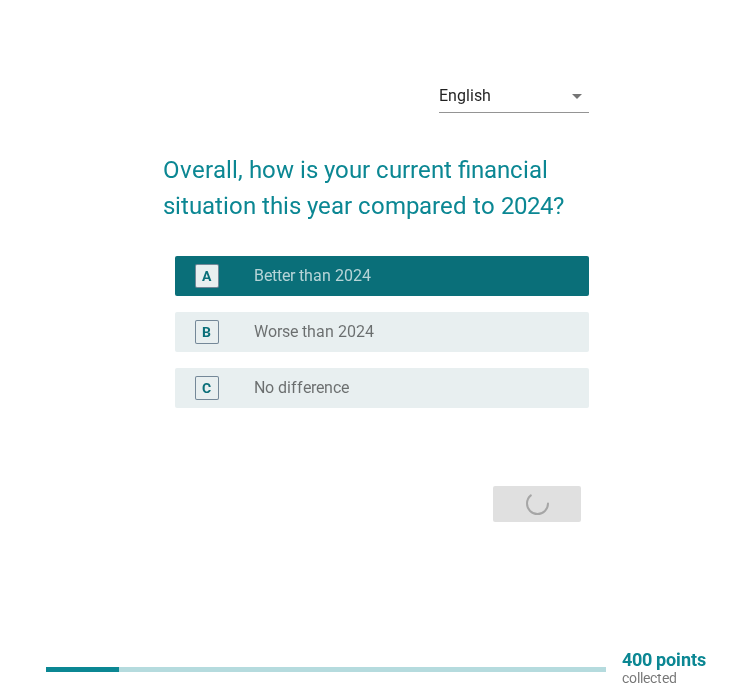 scroll, scrollTop: 0, scrollLeft: 0, axis: both 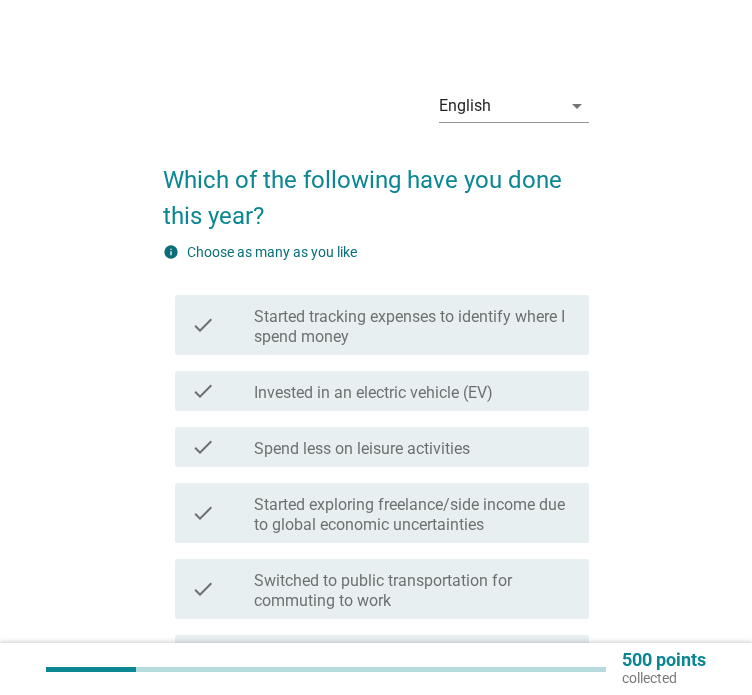 click on "check     check_box_outline_blank Invested in an electric vehicle (EV)" at bounding box center [376, 391] 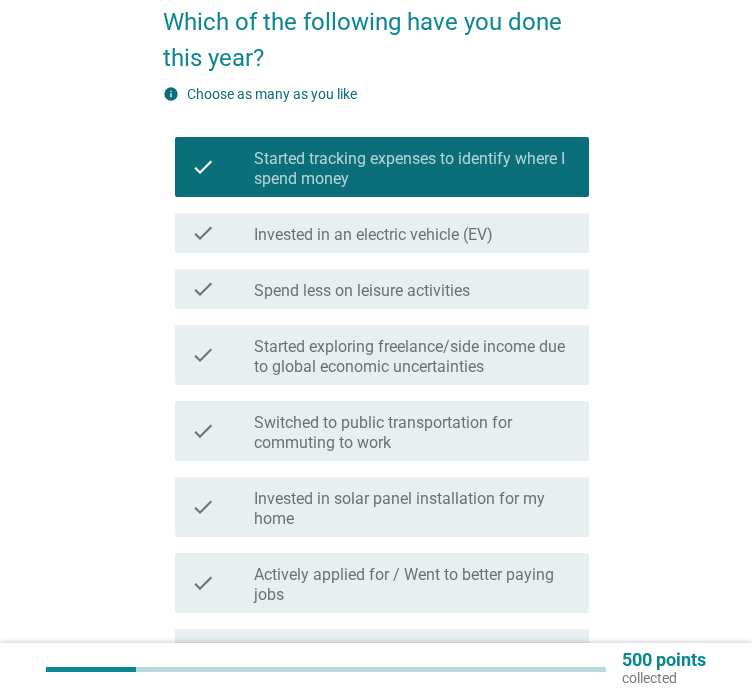 scroll, scrollTop: 500, scrollLeft: 0, axis: vertical 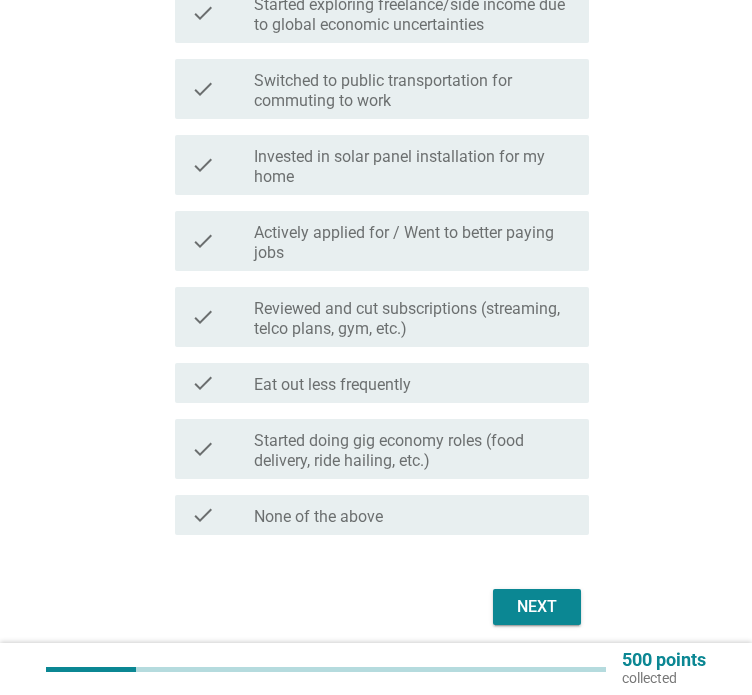 click on "Which of the following have you done this year?      info   Choose as many as you like   check     check_box Started tracking expenses to identify where I spend money   check     check_box_outline_blank Invested in an electric vehicle (EV)   check     check_box_outline_blank Spend less on leisure activities   check     check_box_outline_blank Started exploring freelance/side income due to global economic uncertainties   check     check_box_outline_blank Switched to public transportation for commuting to work   check     check_box_outline_blank Invested in solar panel installation for my home   check     check_box_outline_blank Actively applied for / Went to better paying jobs   check     check_box_outline_blank Reviewed and cut subscriptions (streaming, telco plans, gym, etc.)   check     check_box_outline_blank Eat out less frequently   check     check_box_outline_blank Started doing gig economy roles (food delivery, ride hailing, etc.)   check     check_box_outline_blank None of the above       Next" at bounding box center (376, 136) 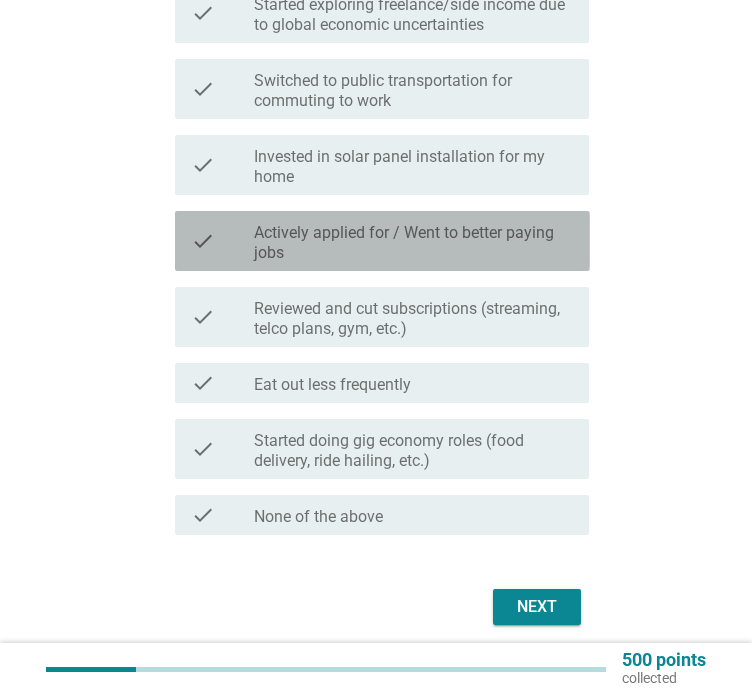click on "Actively applied for / Went to better paying jobs" at bounding box center [413, 243] 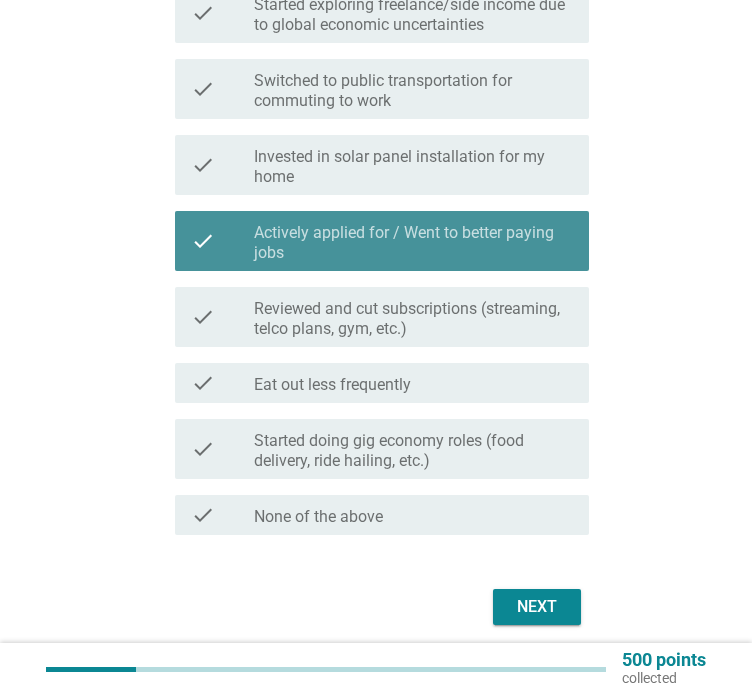 click on "Actively applied for / Went to better paying jobs" at bounding box center [413, 243] 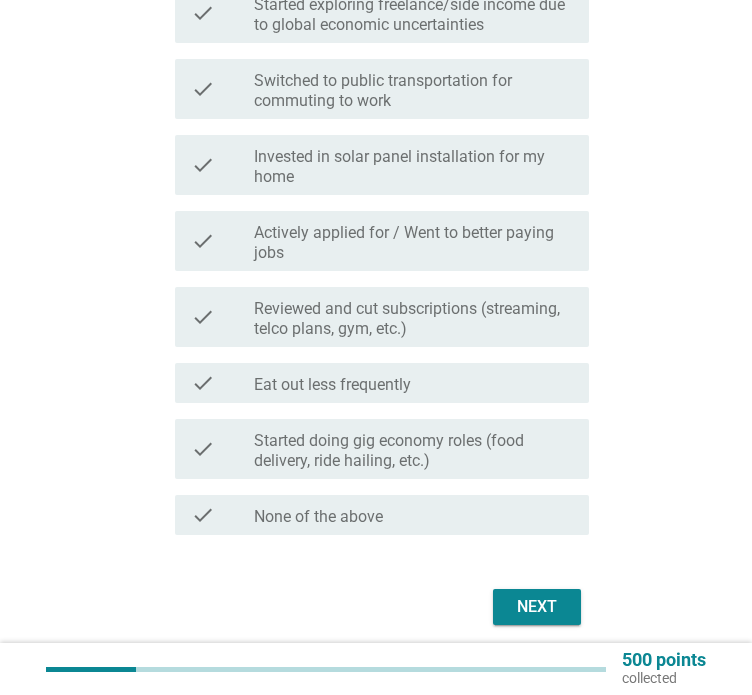 click on "Invested in solar panel installation for my home" at bounding box center (413, 167) 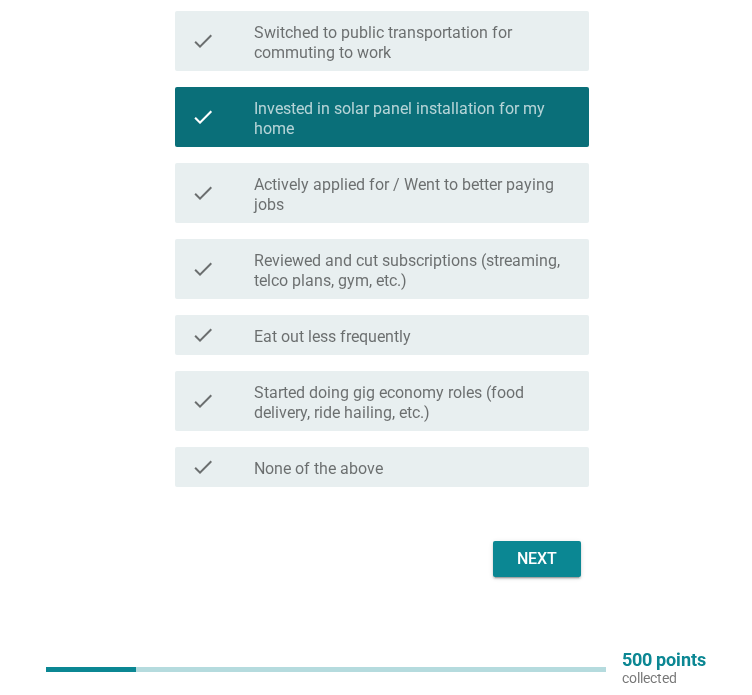 scroll, scrollTop: 361, scrollLeft: 0, axis: vertical 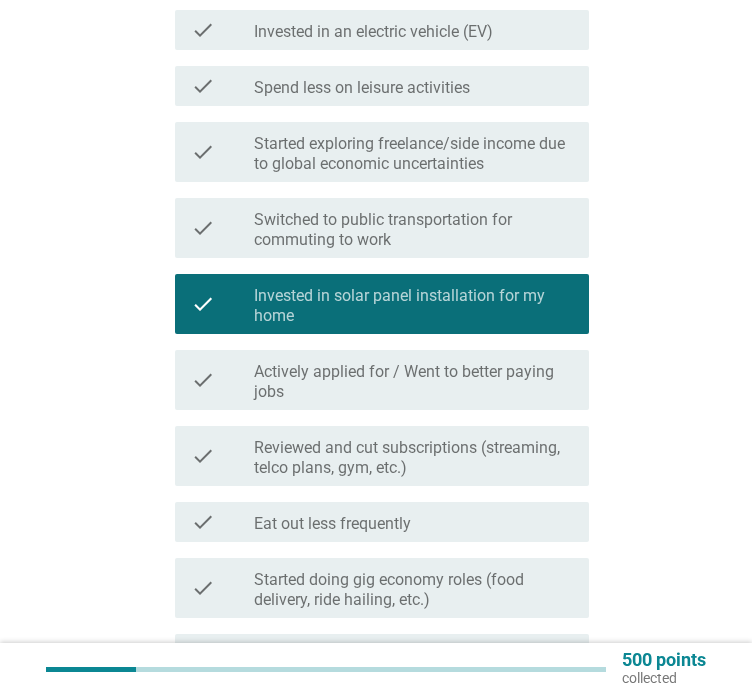 click on "Invested in solar panel installation for my home" at bounding box center (413, 306) 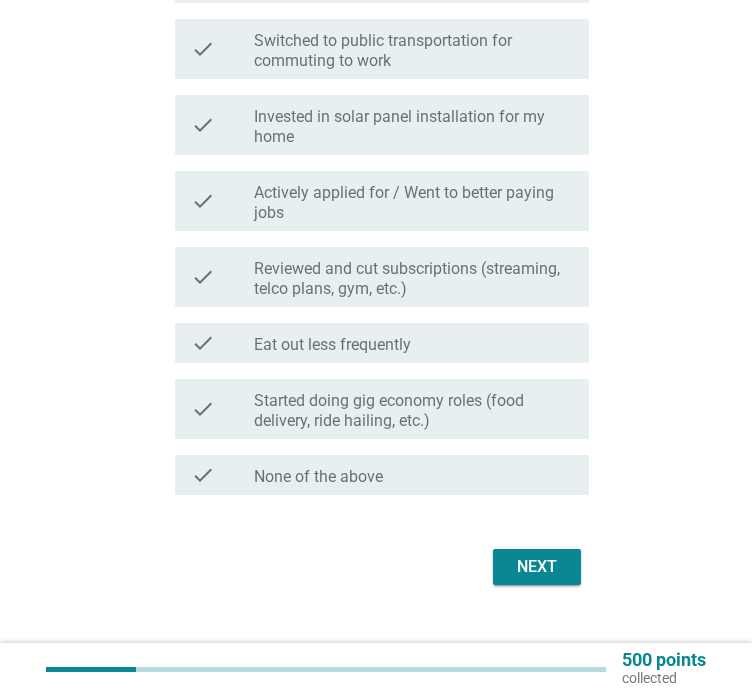 scroll, scrollTop: 561, scrollLeft: 0, axis: vertical 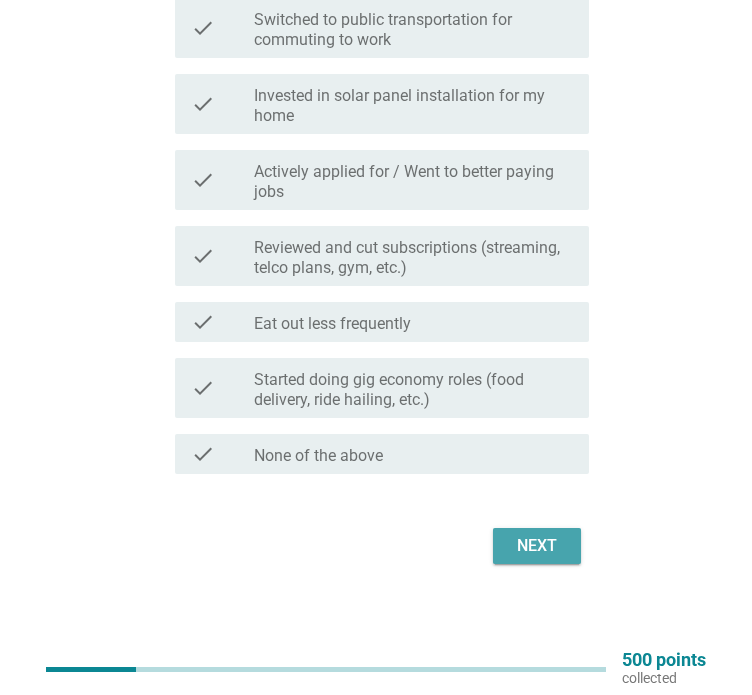 click on "Next" at bounding box center (537, 546) 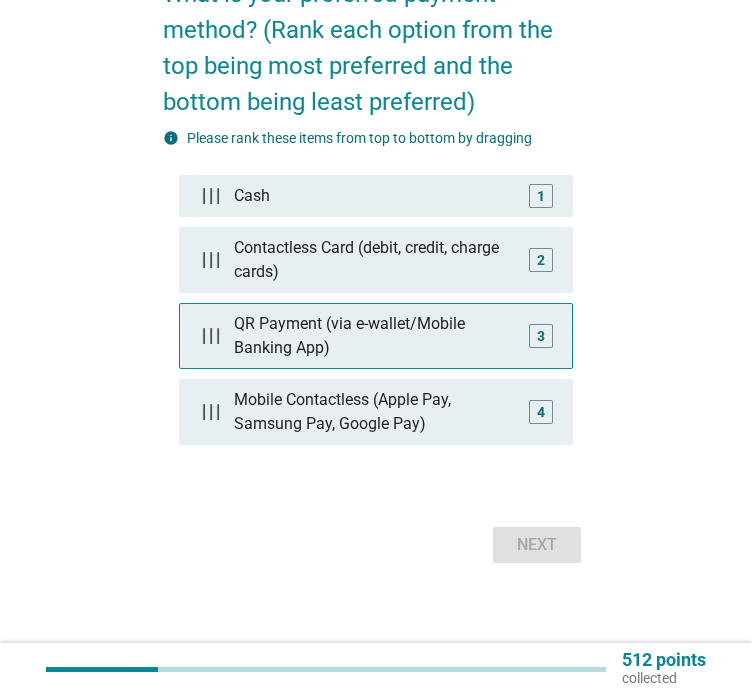 scroll, scrollTop: 0, scrollLeft: 0, axis: both 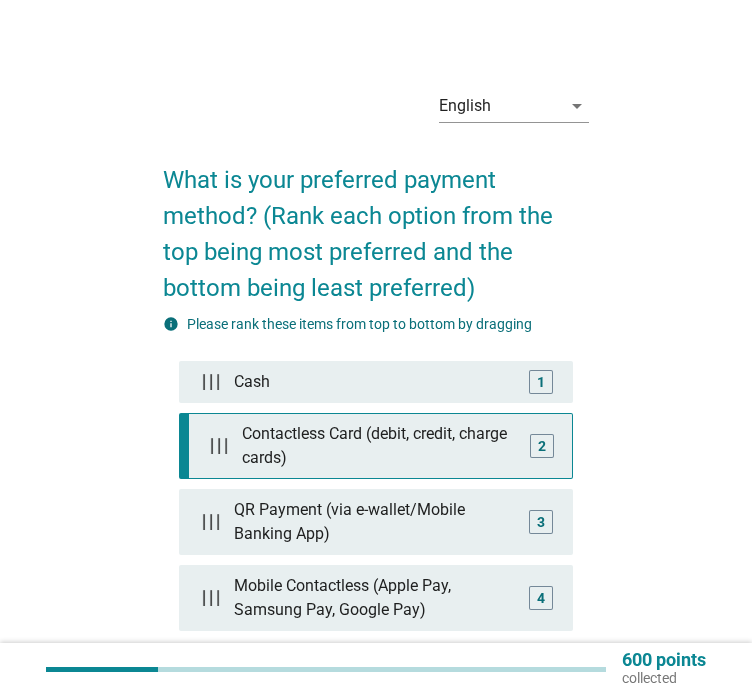 click on "Contactless Card (debit, credit, charge cards)" at bounding box center (380, 446) 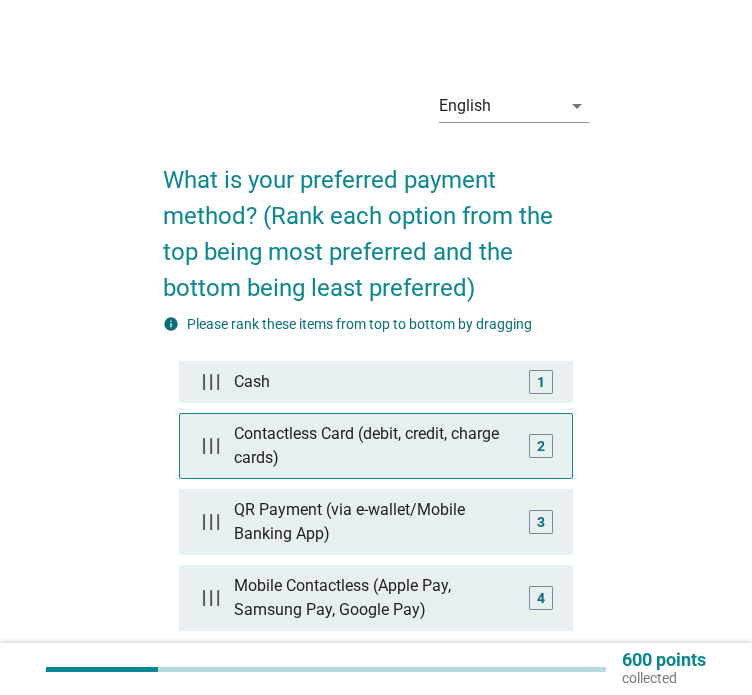 scroll, scrollTop: 100, scrollLeft: 0, axis: vertical 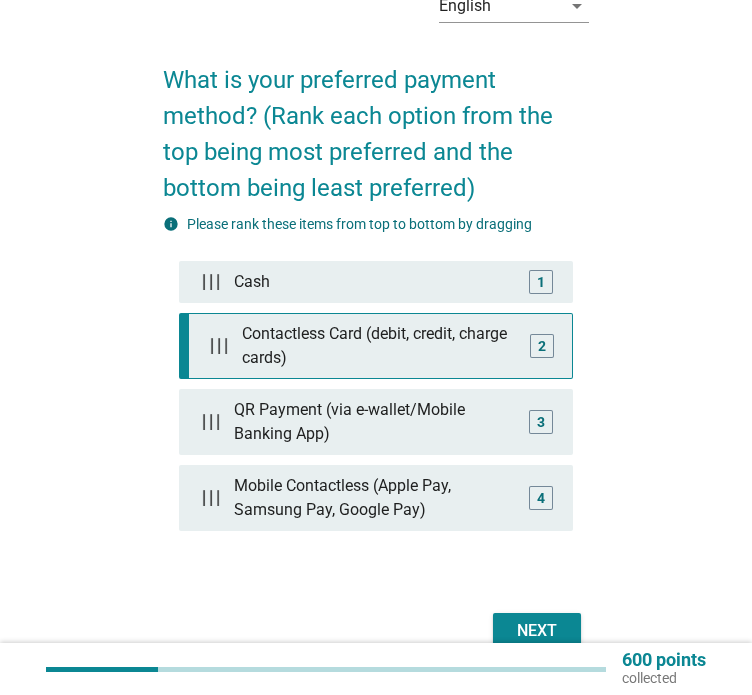 type 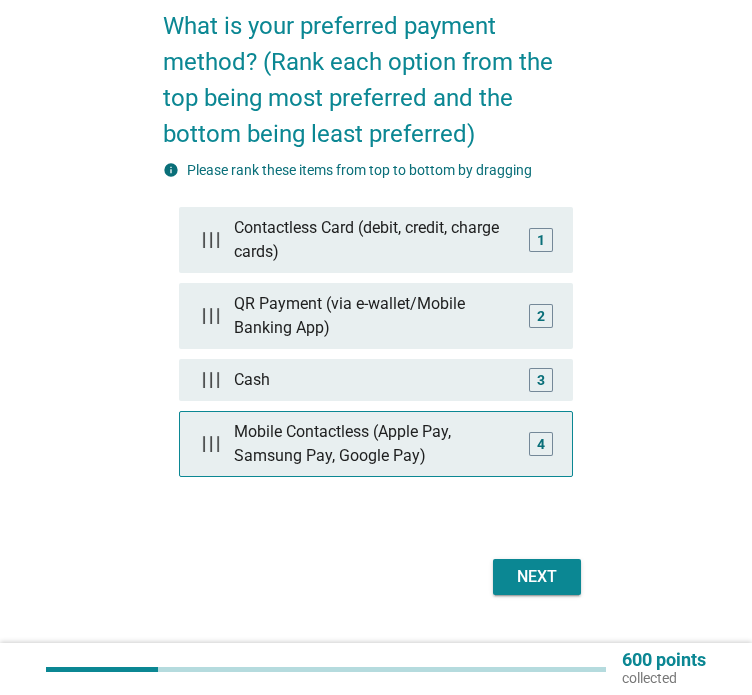 scroll, scrollTop: 184, scrollLeft: 0, axis: vertical 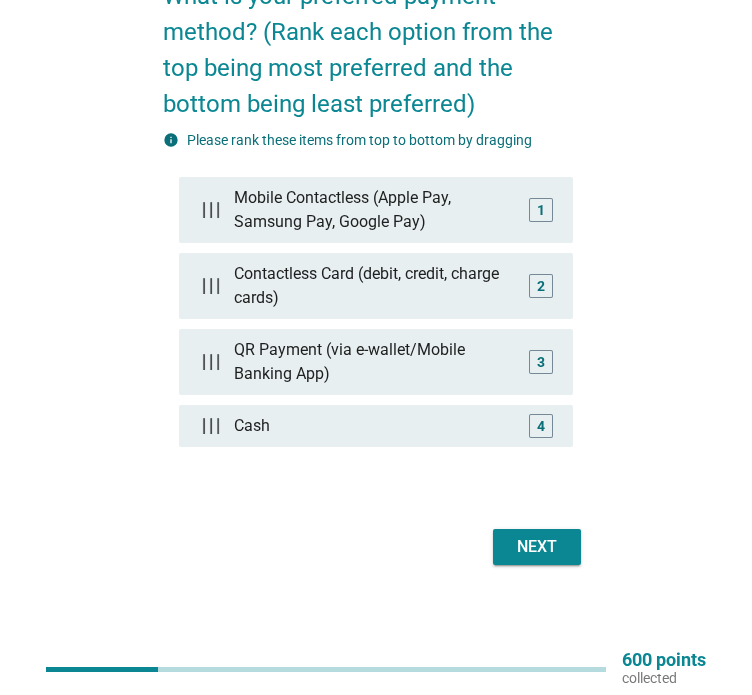 click on "English arrow_drop_down   What is your preferred payment method? (Rank each option from the top being most preferred and the bottom being least preferred)     info   Please rank these items from top to bottom by dragging     Mobile Contactless (Apple Pay, Samsung Pay, Google Pay)   1   Contactless Card (debit, credit, charge cards)    2   QR Payment (via e-wallet/Mobile Banking App)    3   Cash    4   Next" at bounding box center [376, 230] 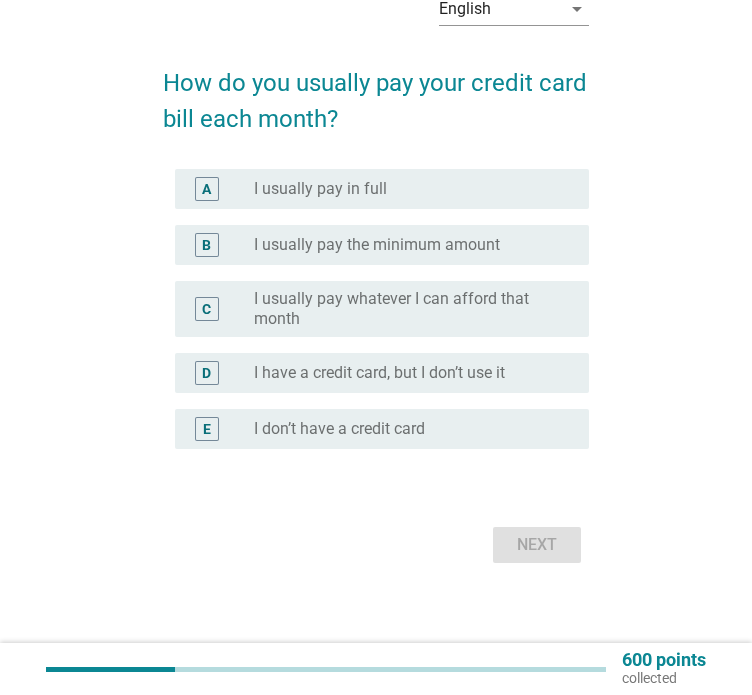 scroll, scrollTop: 0, scrollLeft: 0, axis: both 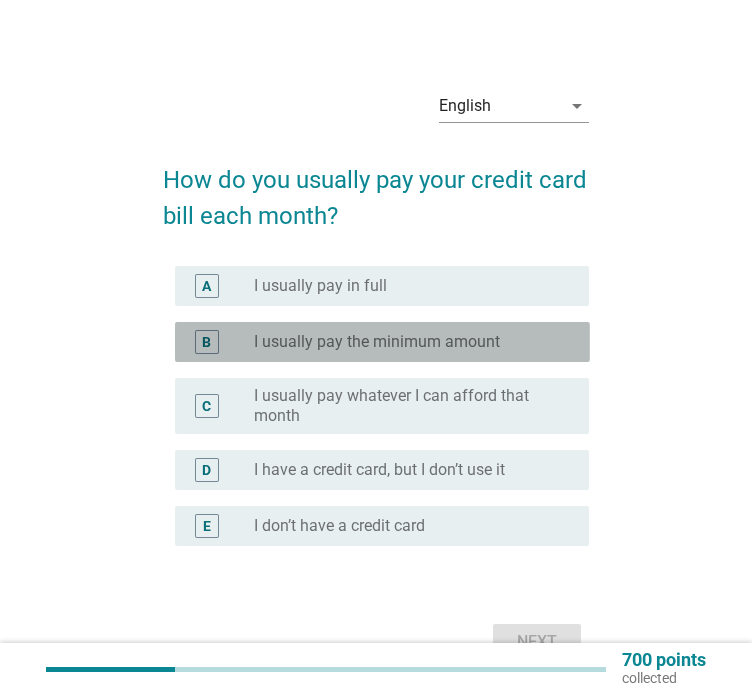 click on "I usually pay the minimum amount" at bounding box center [377, 342] 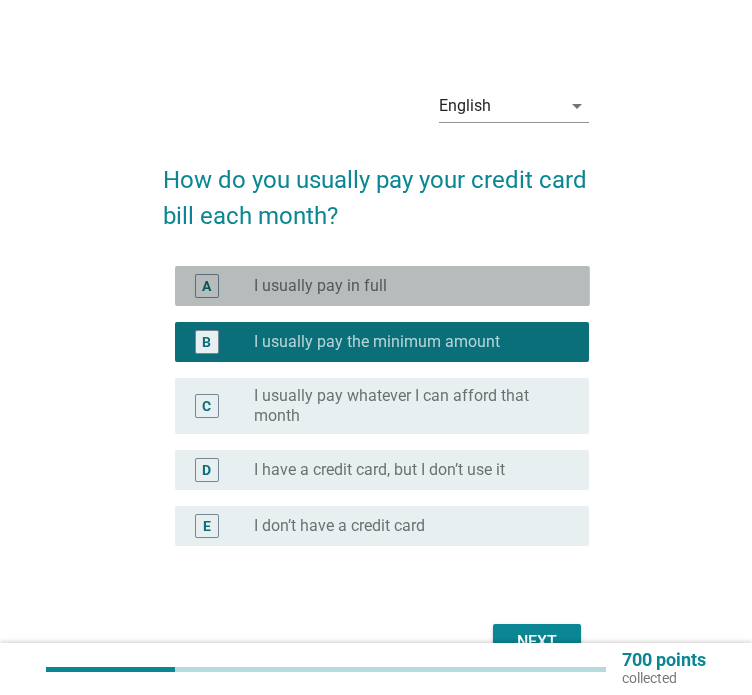 click on "A     radio_button_unchecked I usually pay in full" at bounding box center (382, 286) 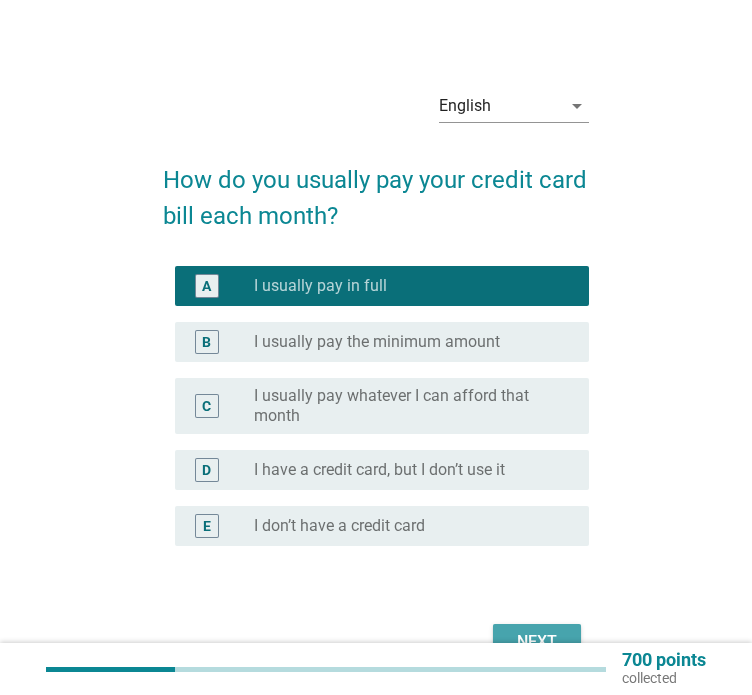 click on "Next" at bounding box center (537, 642) 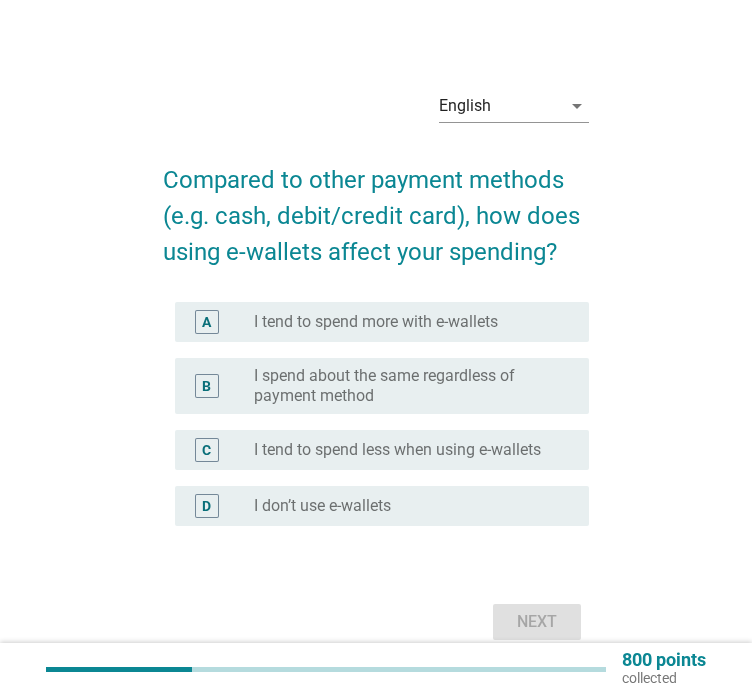 click on "I spend about the same regardless of payment method" at bounding box center (405, 386) 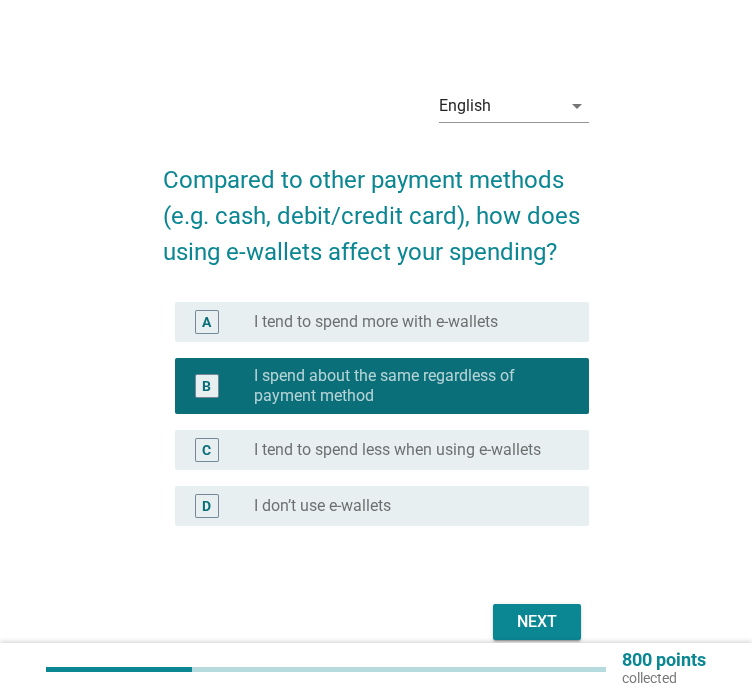 click on "Next" at bounding box center (537, 622) 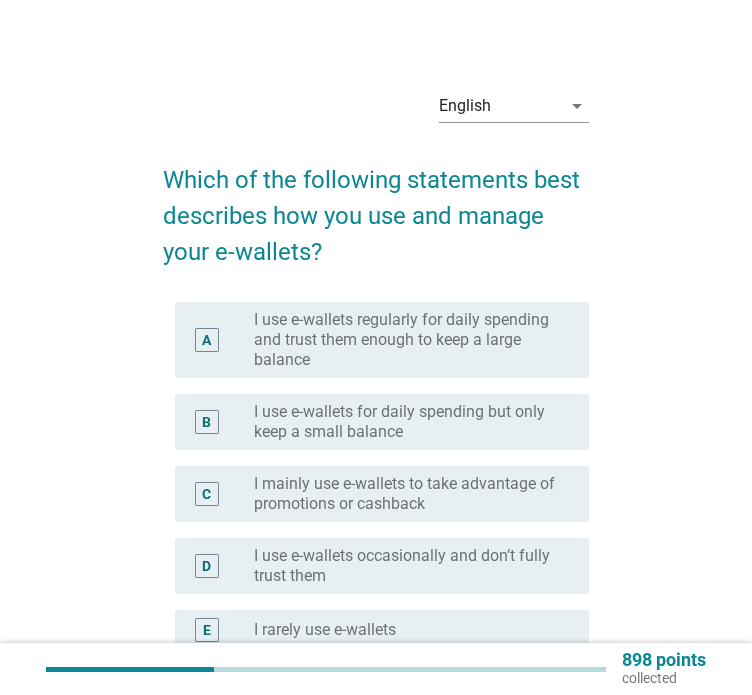click on "I use e-wallets for daily spending but only keep a small balance" at bounding box center (405, 422) 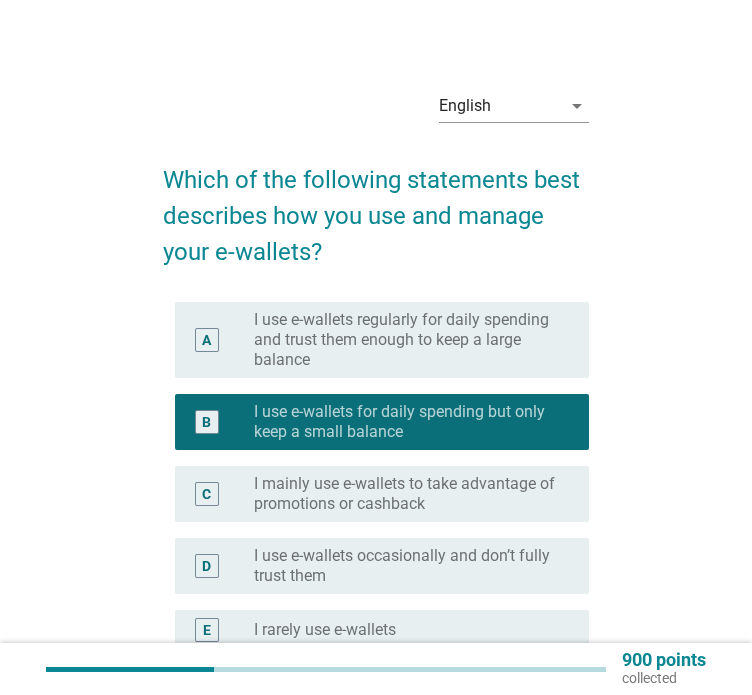 scroll, scrollTop: 200, scrollLeft: 0, axis: vertical 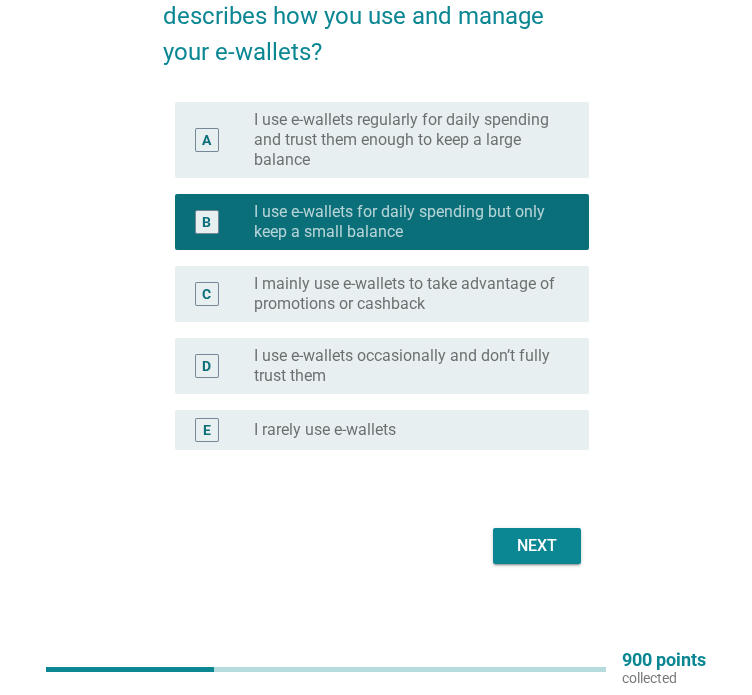 click on "Next" at bounding box center [537, 546] 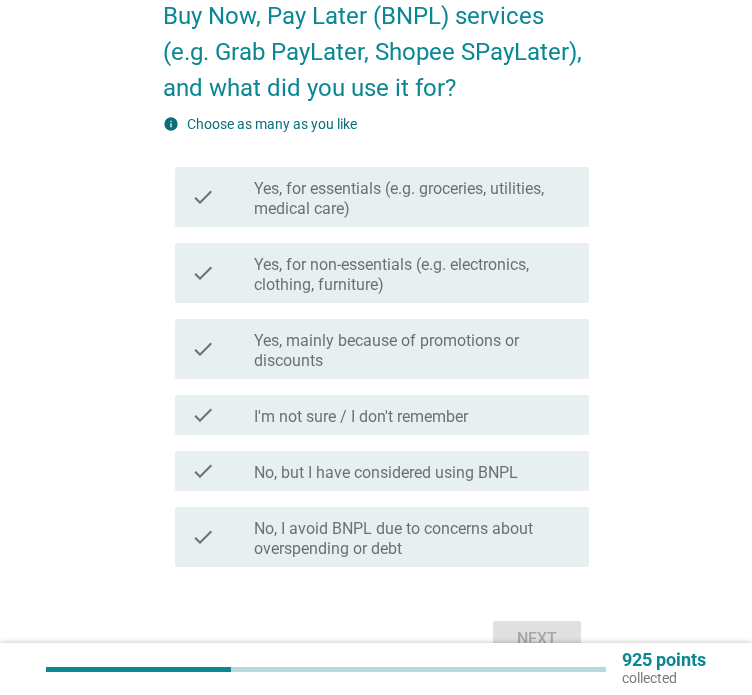 scroll, scrollTop: 0, scrollLeft: 0, axis: both 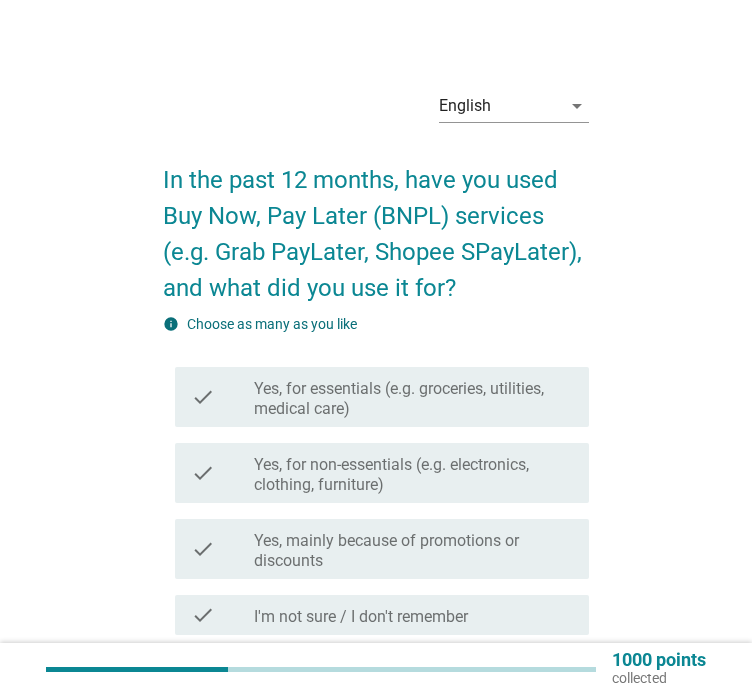 click on "Yes, for essentials (e.g. groceries, utilities, medical care)" at bounding box center (413, 399) 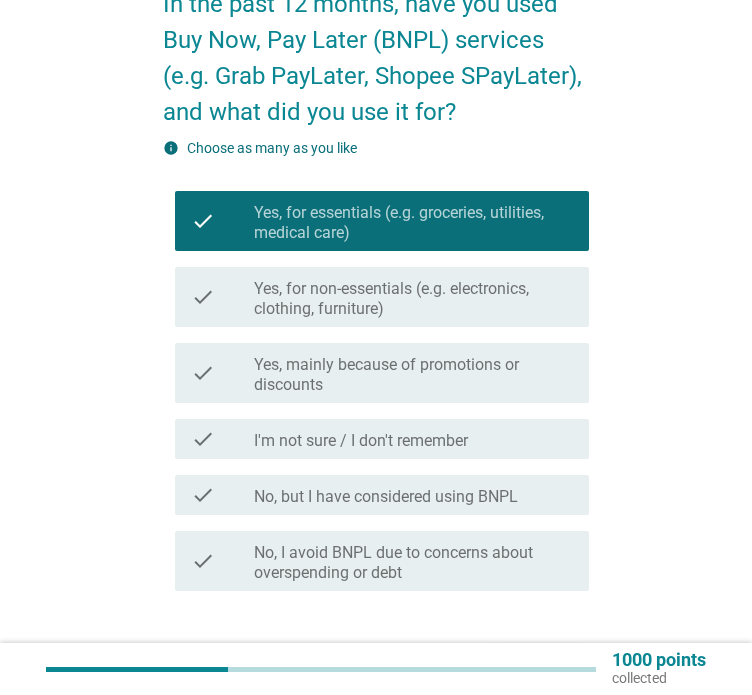 scroll, scrollTop: 293, scrollLeft: 0, axis: vertical 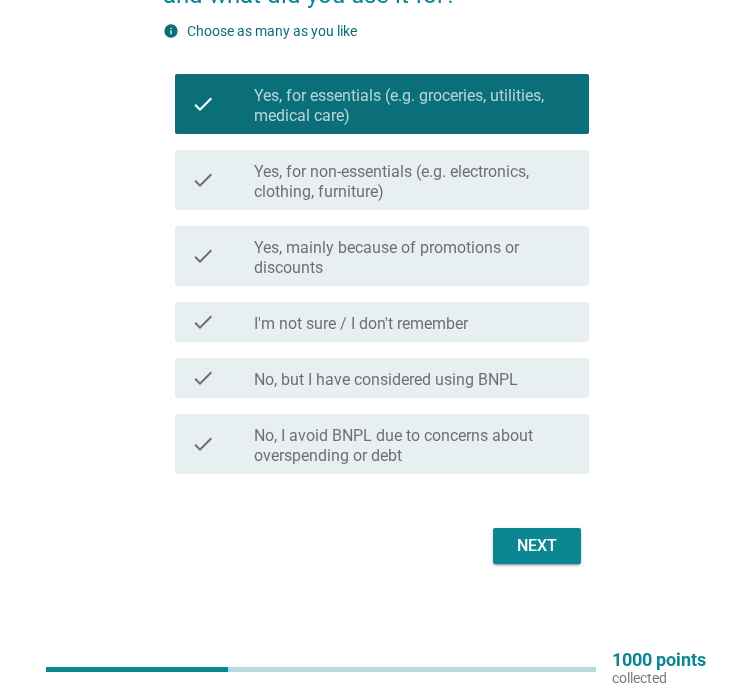 click on "Yes, mainly because of promotions or discounts" at bounding box center (413, 258) 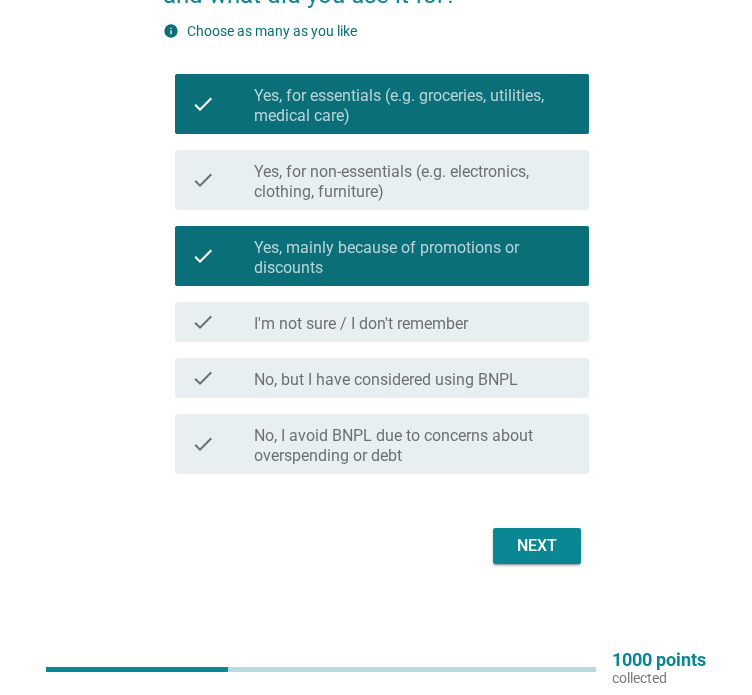 click on "Next" at bounding box center [537, 546] 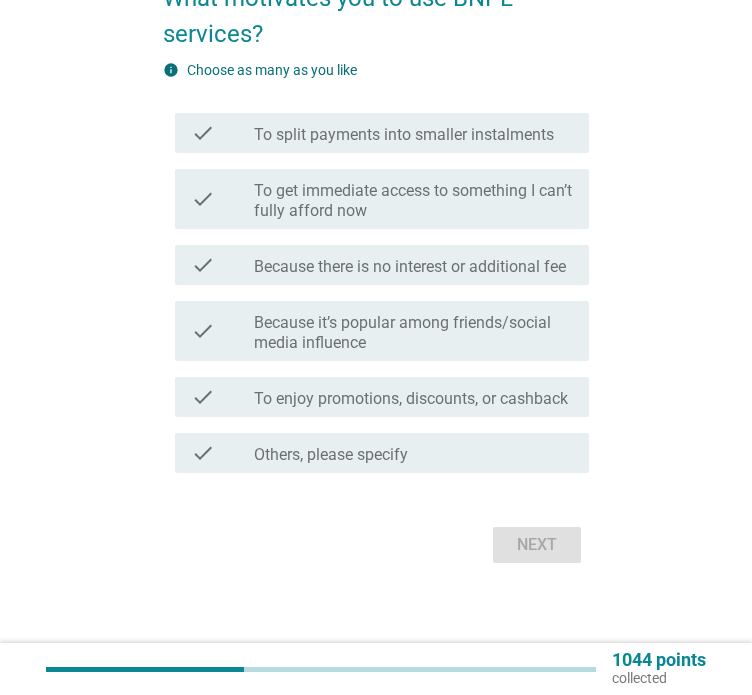 scroll, scrollTop: 0, scrollLeft: 0, axis: both 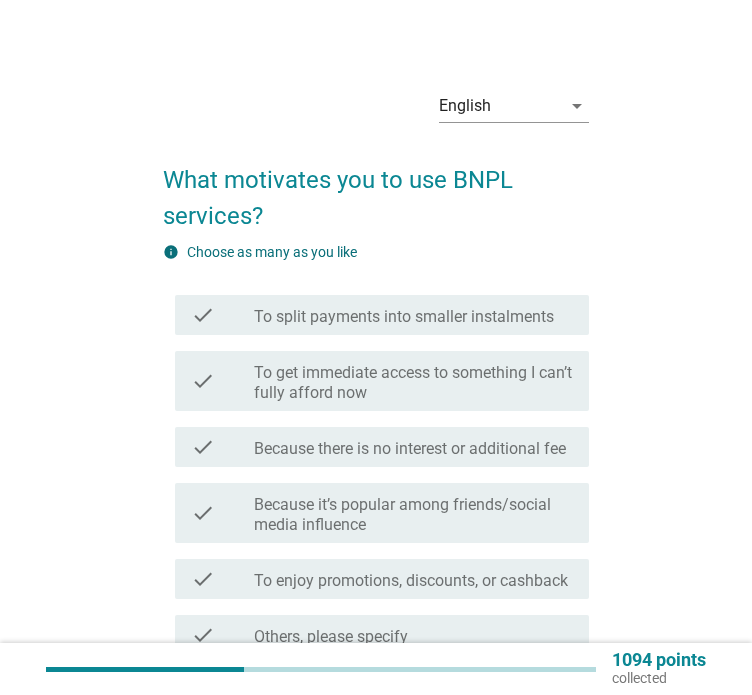 click on "Because there is no interest or additional fee" at bounding box center (410, 449) 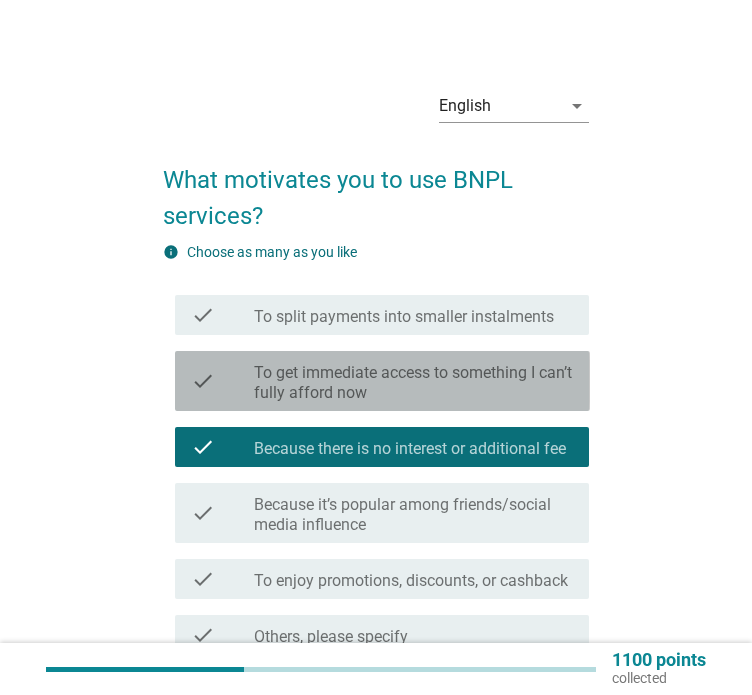 click on "To get immediate access to something I can’t fully afford now" at bounding box center (413, 383) 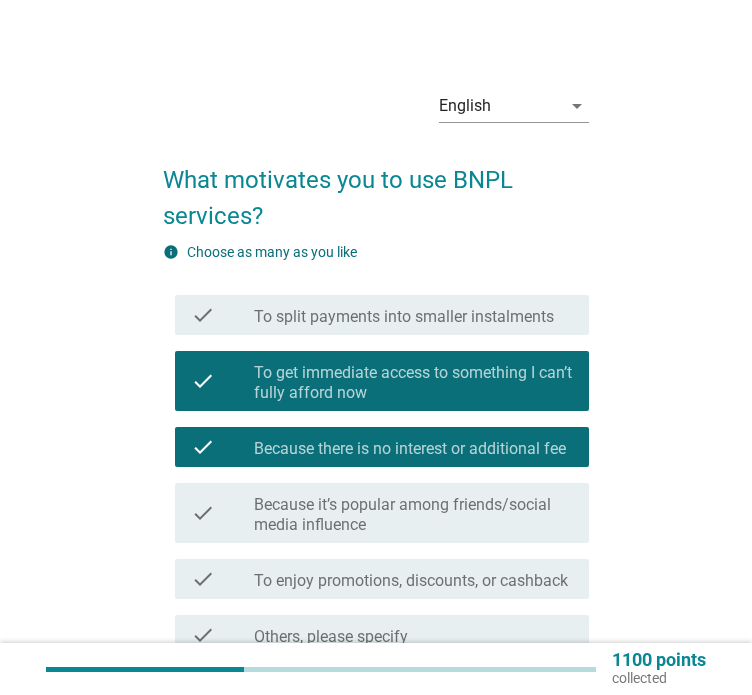 click on "To split payments into smaller instalments" at bounding box center [404, 317] 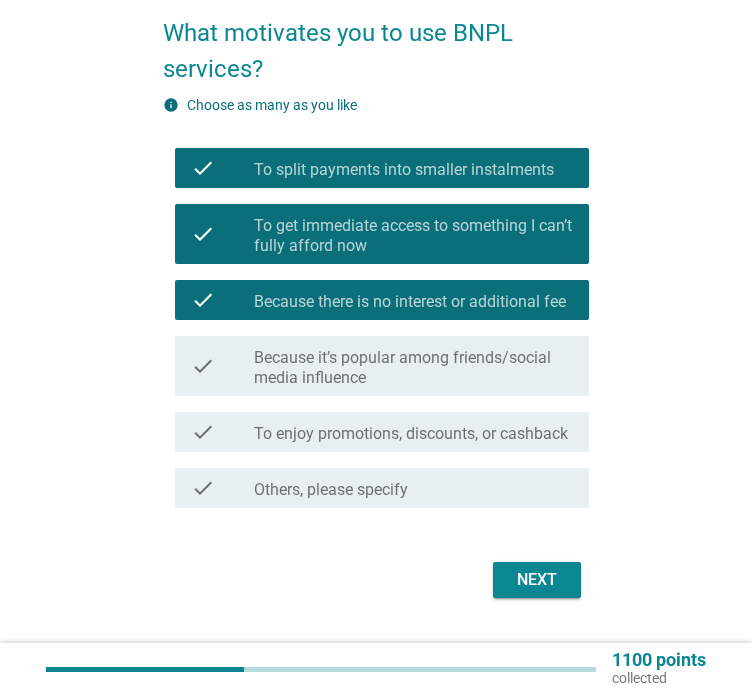 scroll, scrollTop: 181, scrollLeft: 0, axis: vertical 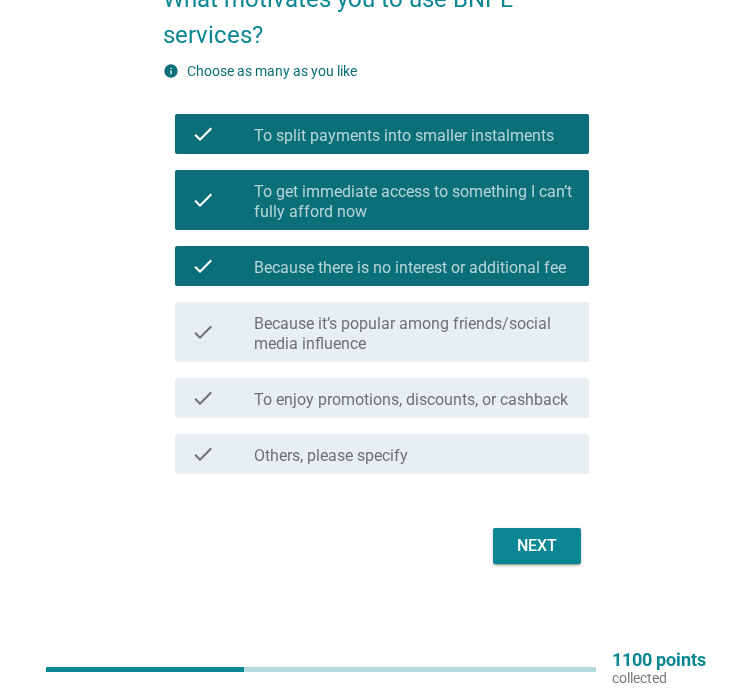 click on "Next" at bounding box center (537, 546) 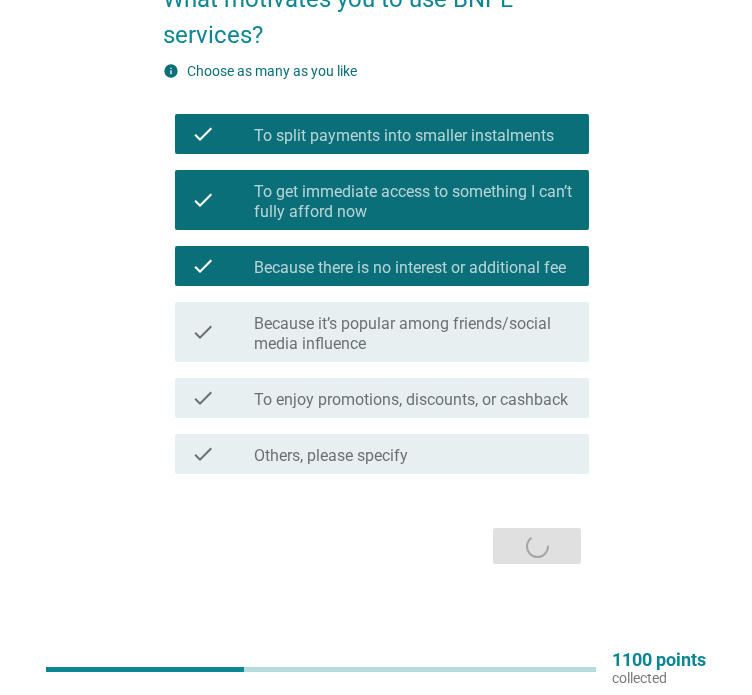 scroll, scrollTop: 0, scrollLeft: 0, axis: both 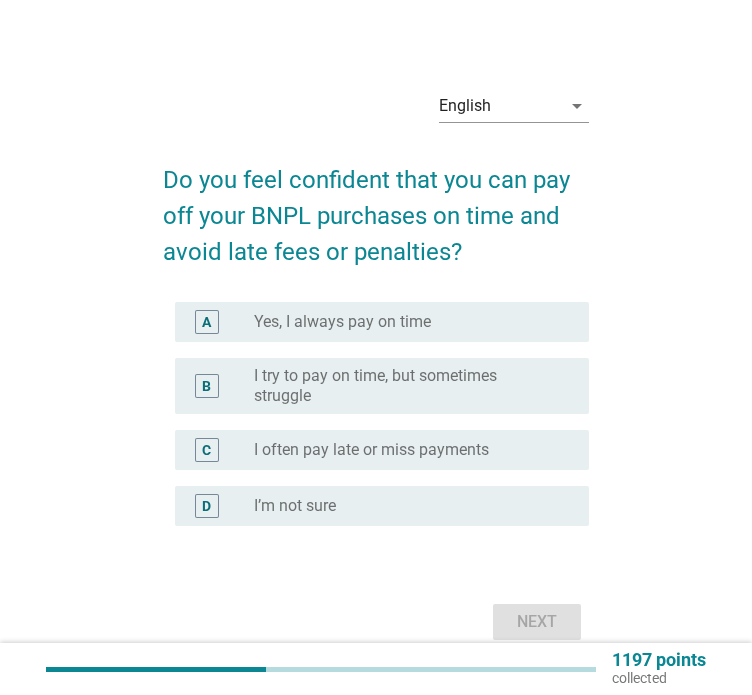 click on "I try to pay on time, but sometimes struggle" at bounding box center (405, 386) 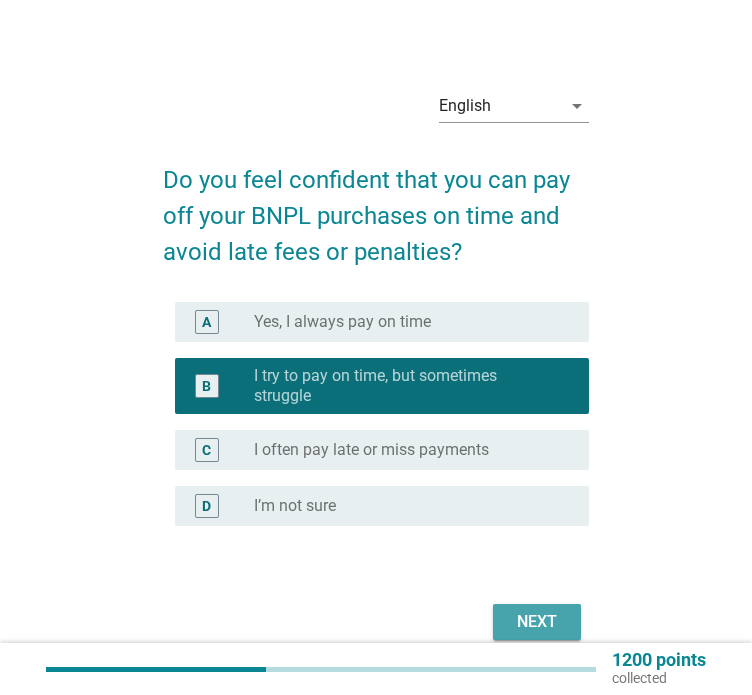 click on "Next" at bounding box center [537, 622] 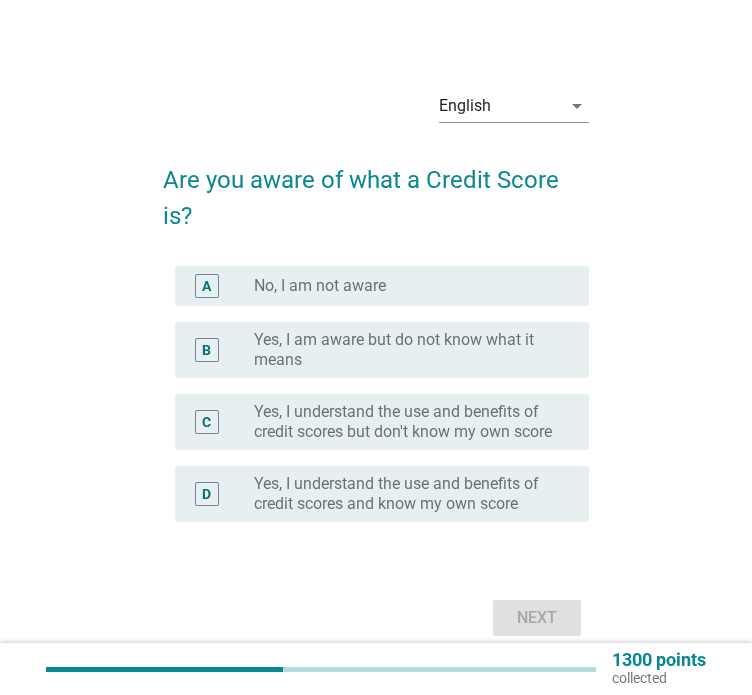 click on "Yes, I am aware but do not know what it means" at bounding box center [405, 350] 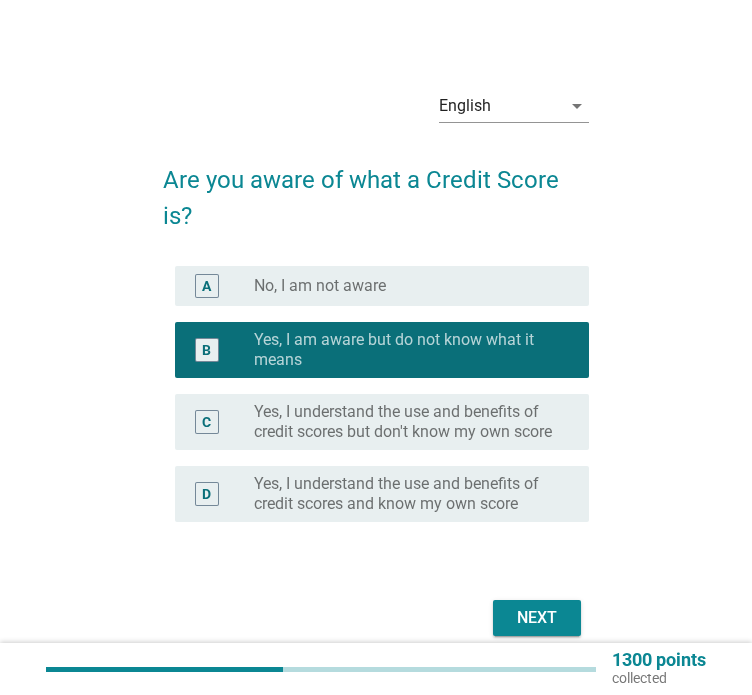 click on "Next" at bounding box center [537, 618] 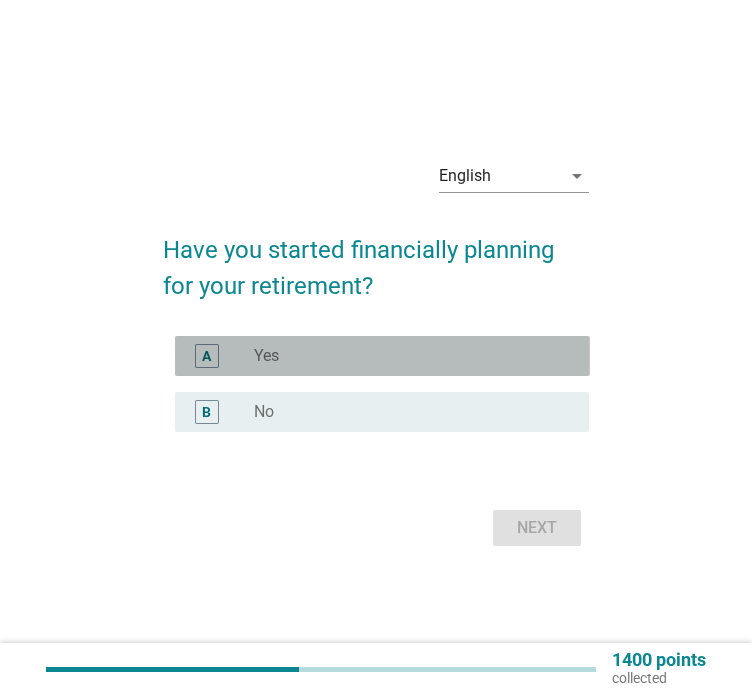 click on "radio_button_unchecked Yes" at bounding box center [405, 356] 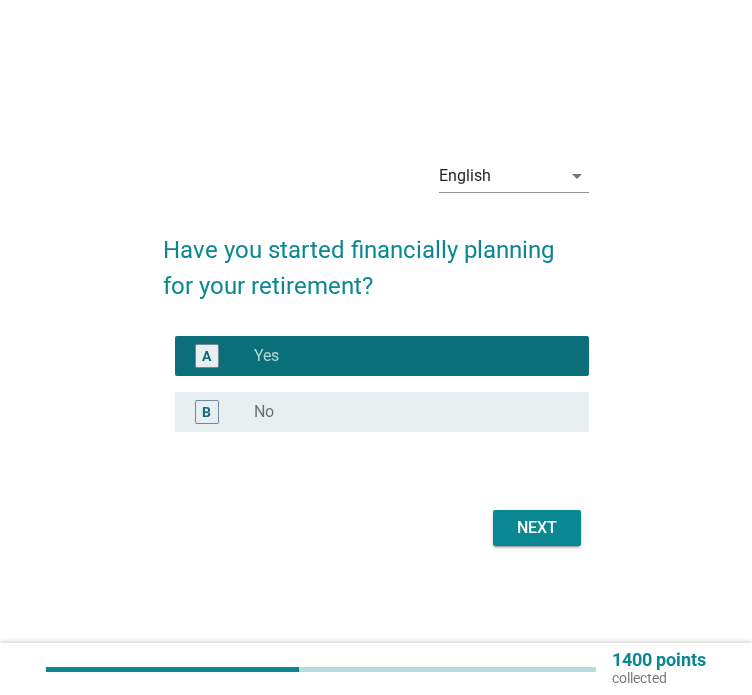 click on "Next" at bounding box center [537, 528] 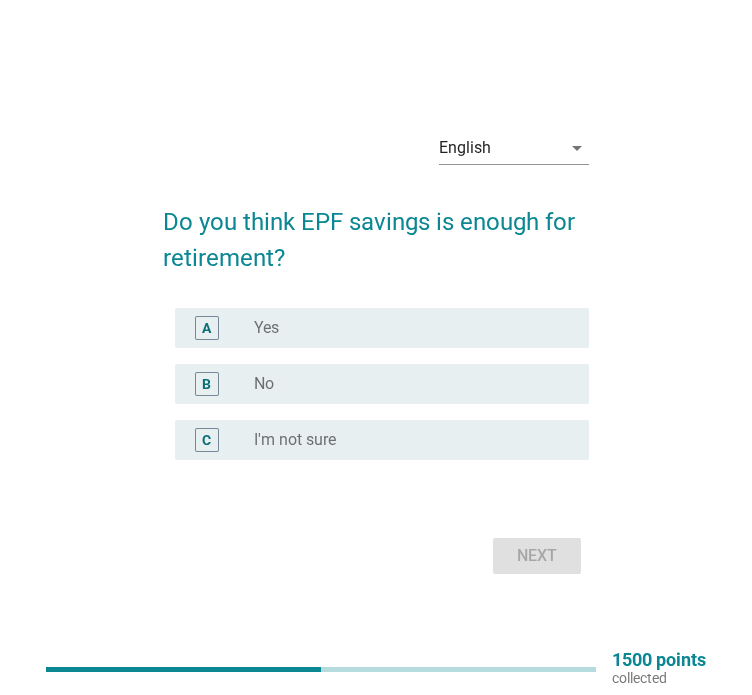 click on "A     radio_button_unchecked Yes" at bounding box center (382, 328) 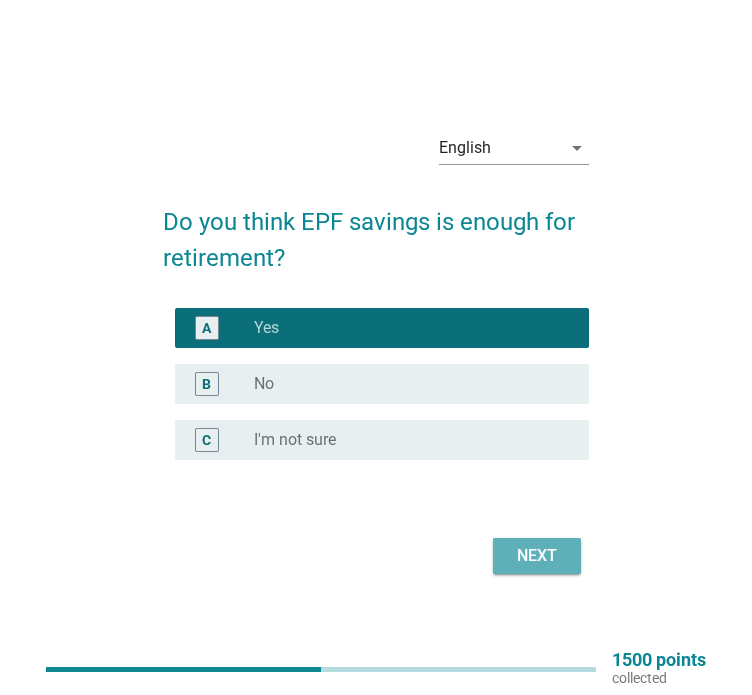click on "Next" at bounding box center [537, 556] 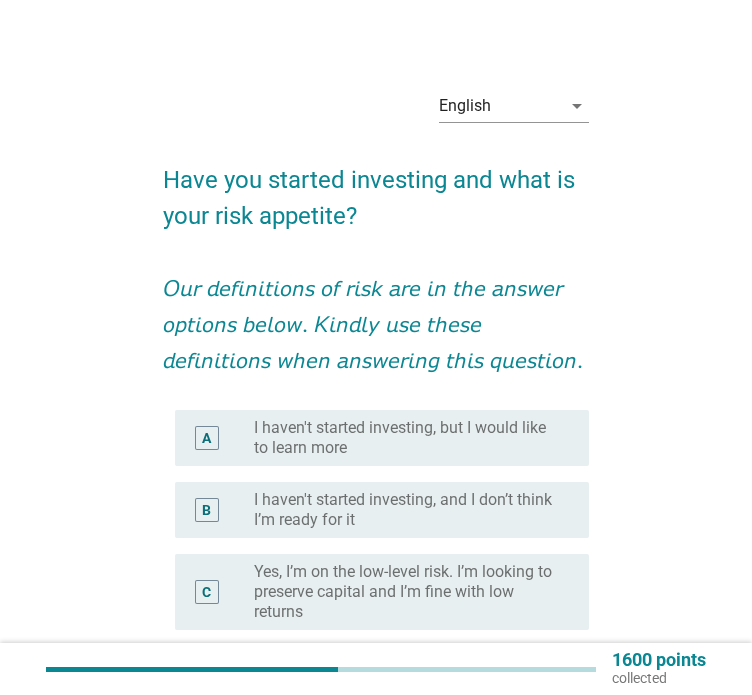 click on "I haven't started investing, but I would like to learn more" at bounding box center (405, 438) 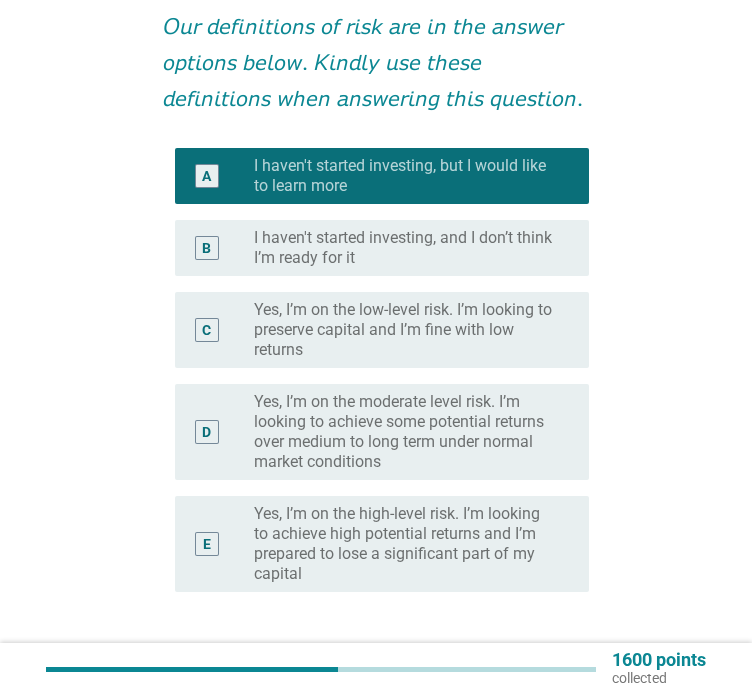 scroll, scrollTop: 440, scrollLeft: 0, axis: vertical 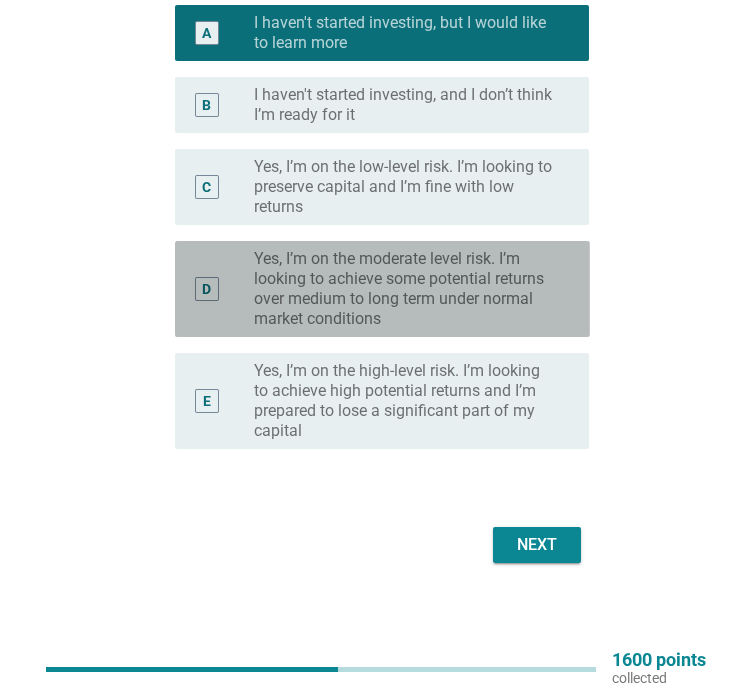 click on "Yes, I’m on the moderate level risk. I’m looking to achieve some potential returns over medium to long term under normal market conditions" at bounding box center (405, 289) 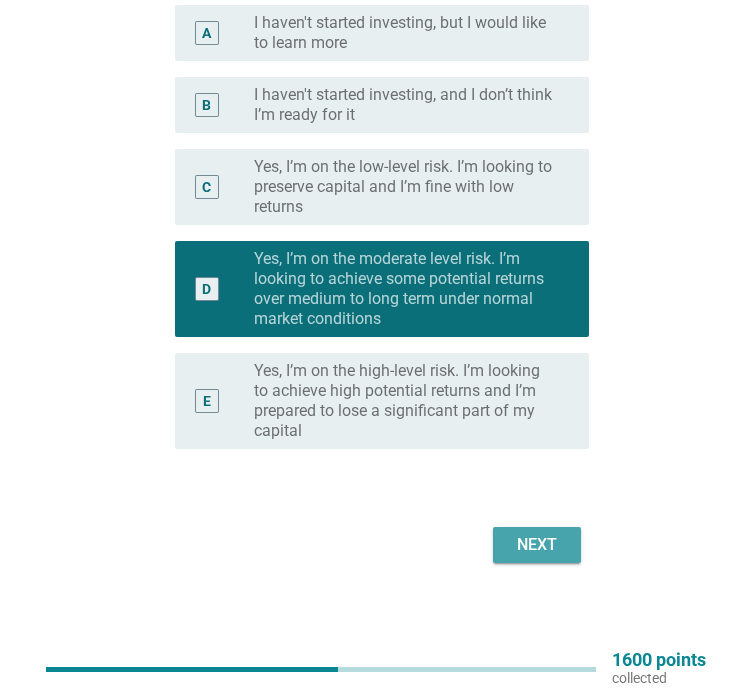 click on "Next" at bounding box center [537, 545] 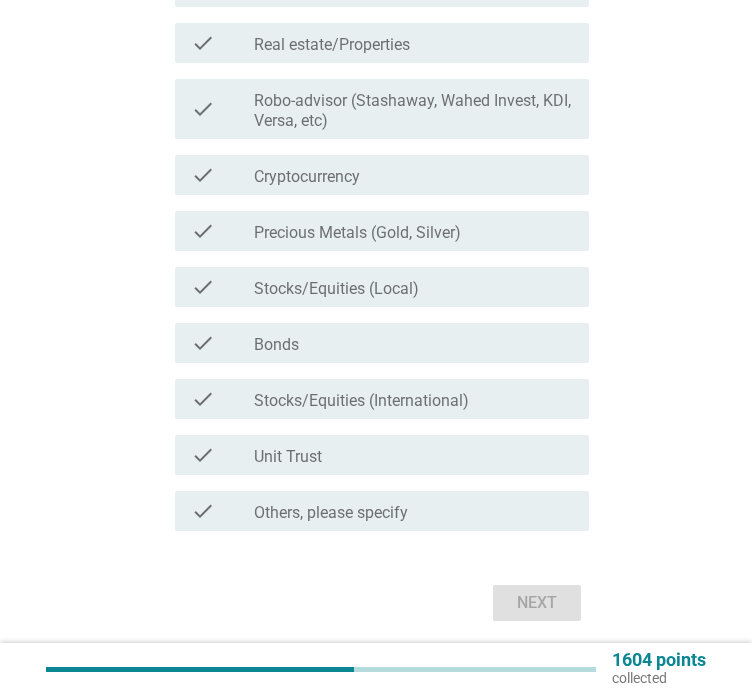 scroll, scrollTop: 0, scrollLeft: 0, axis: both 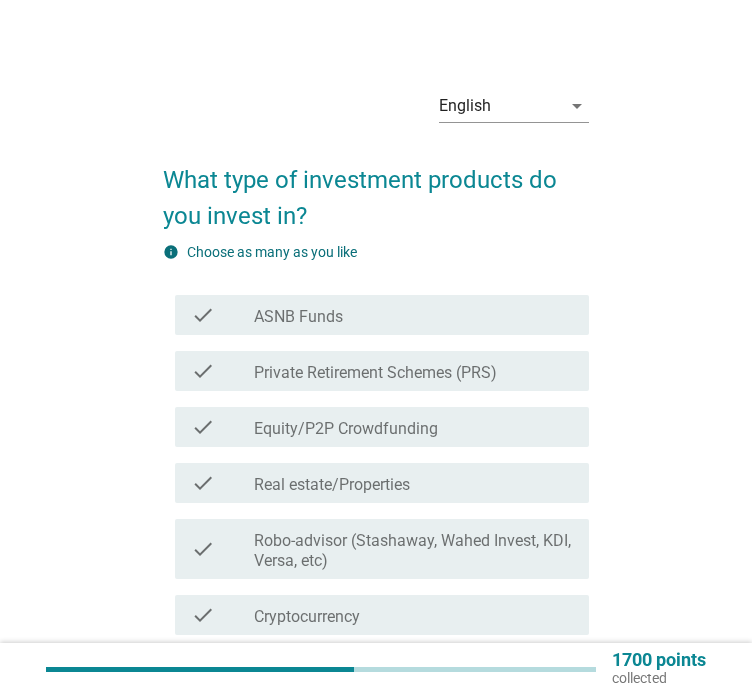 click on "Equity/P2P Crowdfunding" at bounding box center (346, 429) 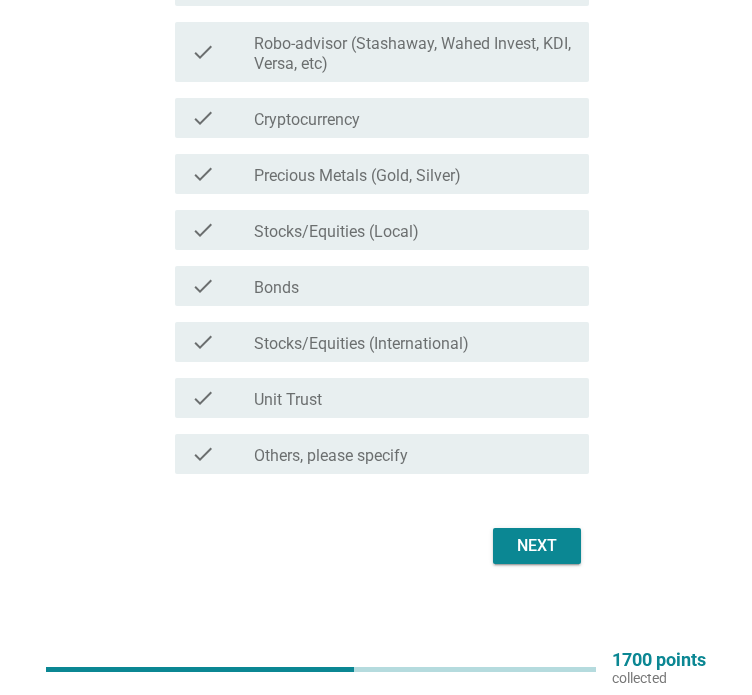scroll, scrollTop: 0, scrollLeft: 0, axis: both 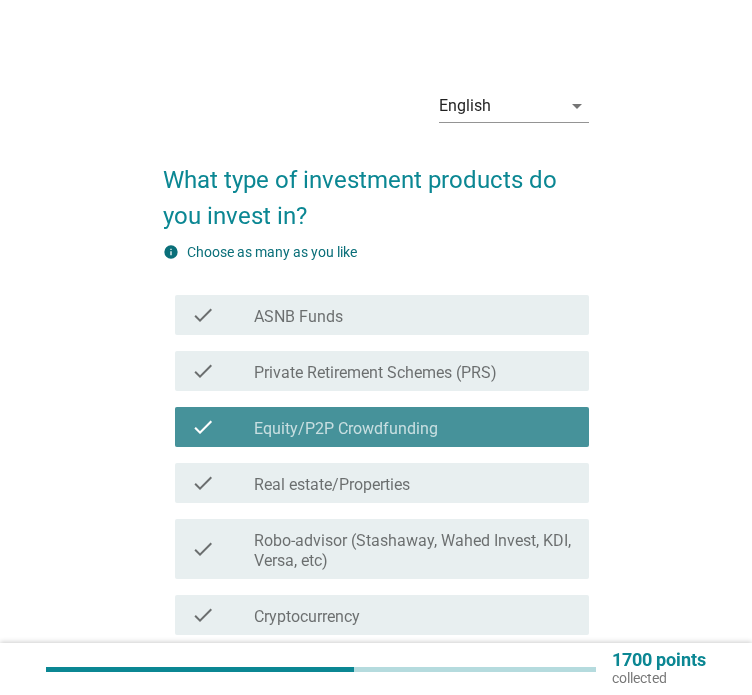 click on "check     check_box Equity/P2P Crowdfunding" at bounding box center (382, 427) 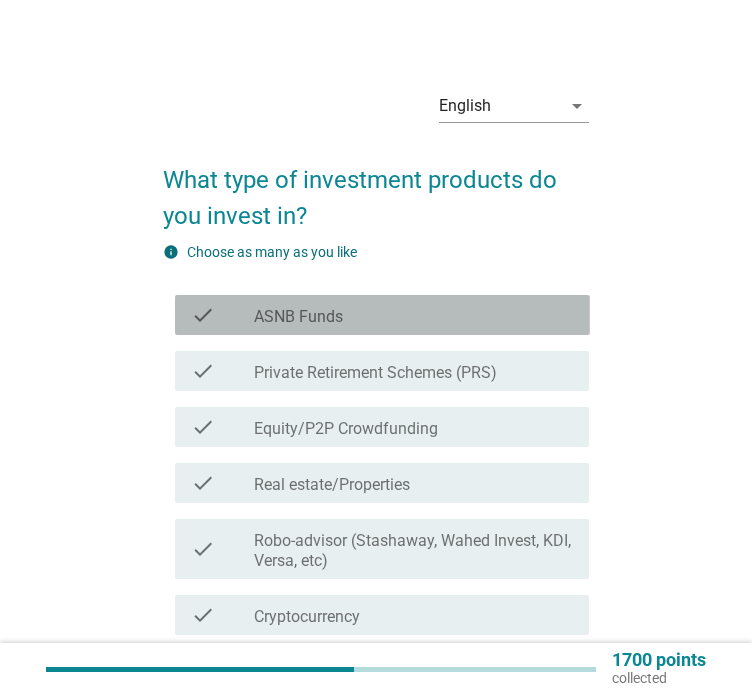 click on "check_box_outline_blank ASNB Funds" at bounding box center [413, 315] 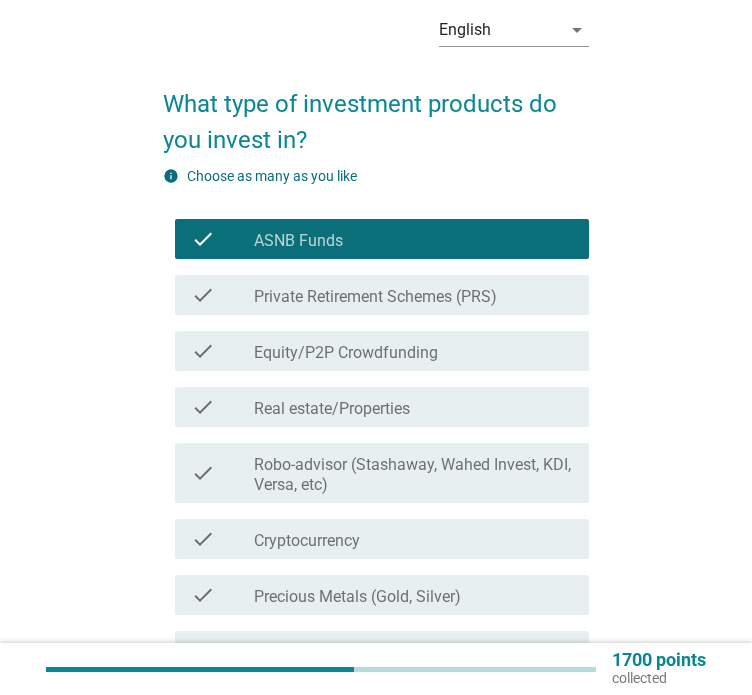 scroll, scrollTop: 497, scrollLeft: 0, axis: vertical 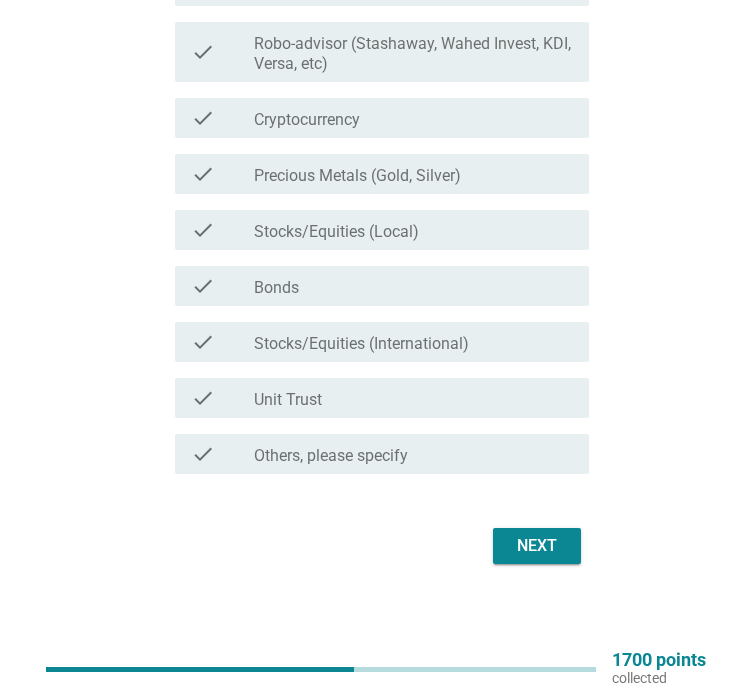 click on "Next" at bounding box center [537, 546] 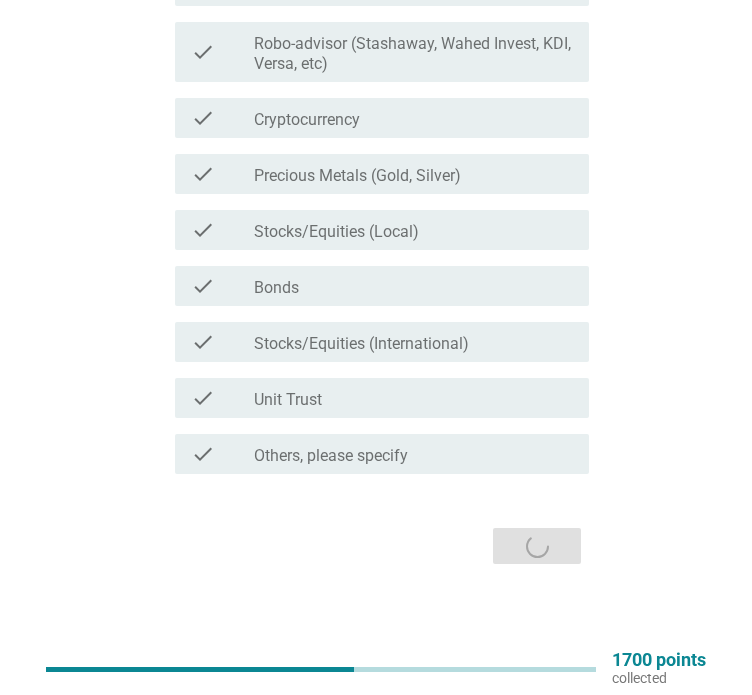 scroll, scrollTop: 0, scrollLeft: 0, axis: both 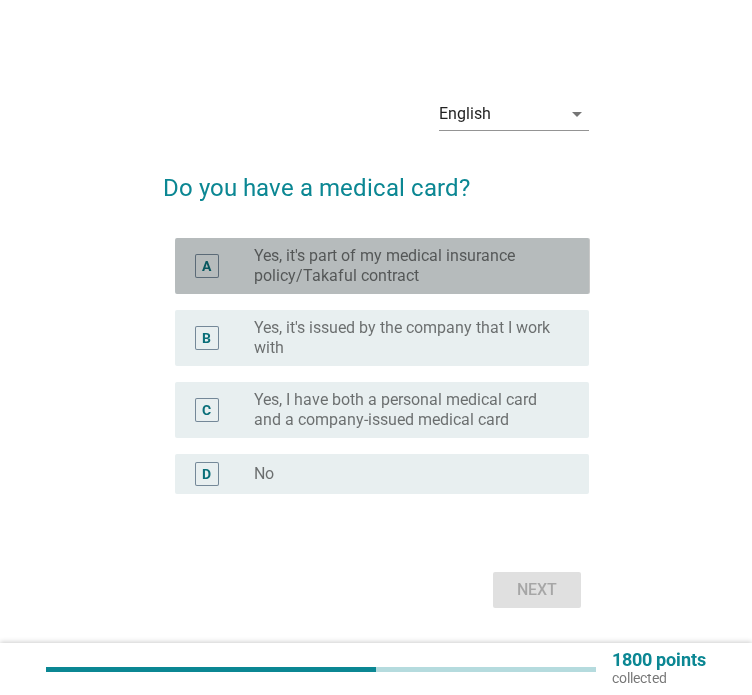click on "Yes, it's part of my medical insurance policy/Takaful contract" at bounding box center [405, 266] 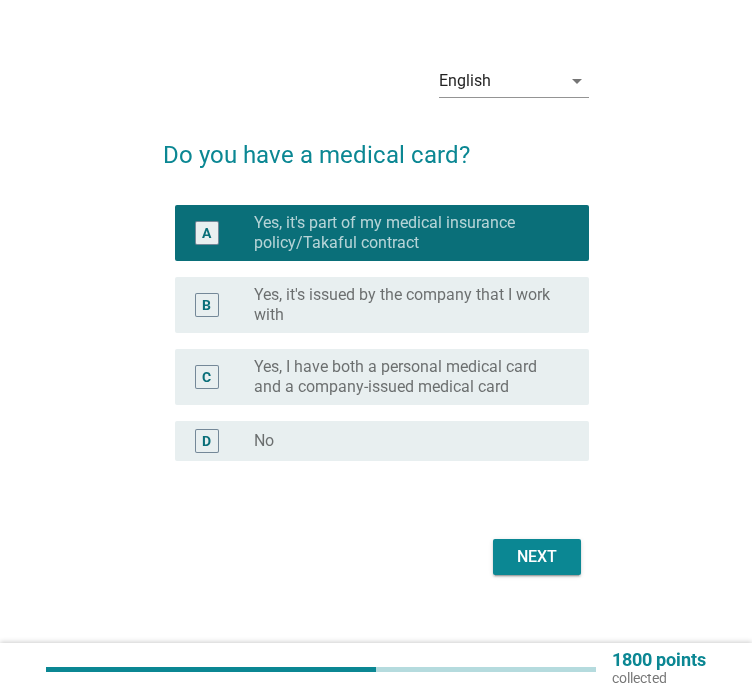 scroll, scrollTop: 52, scrollLeft: 0, axis: vertical 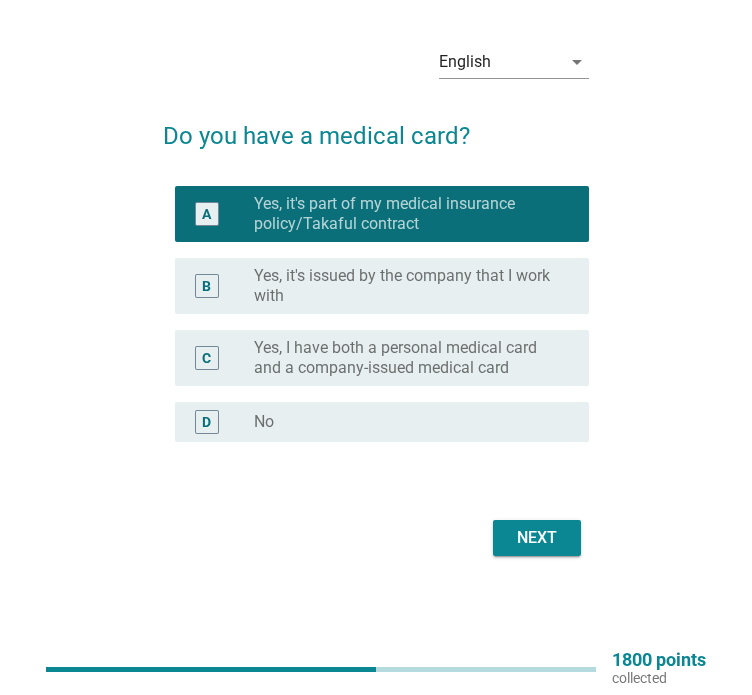 click on "Next" at bounding box center (537, 538) 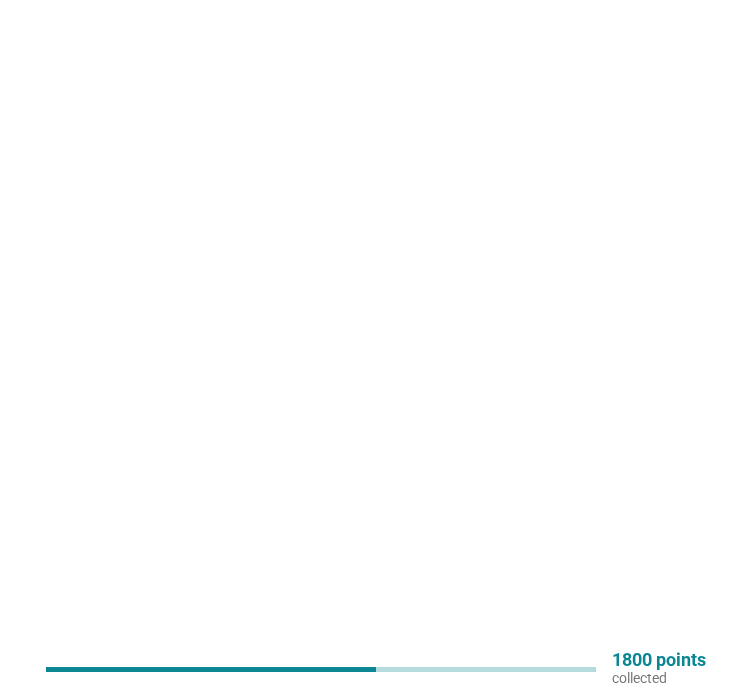 scroll, scrollTop: 0, scrollLeft: 0, axis: both 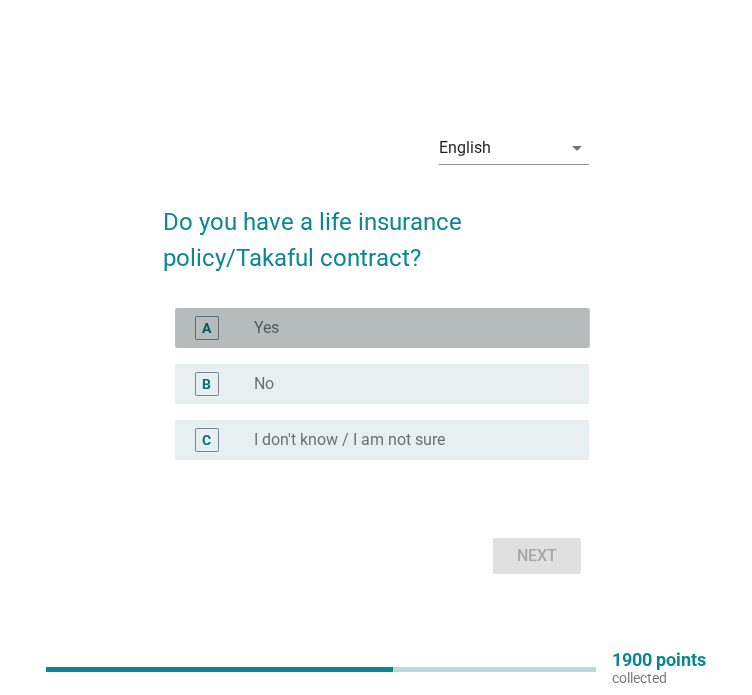 click on "A     radio_button_unchecked Yes" at bounding box center (382, 328) 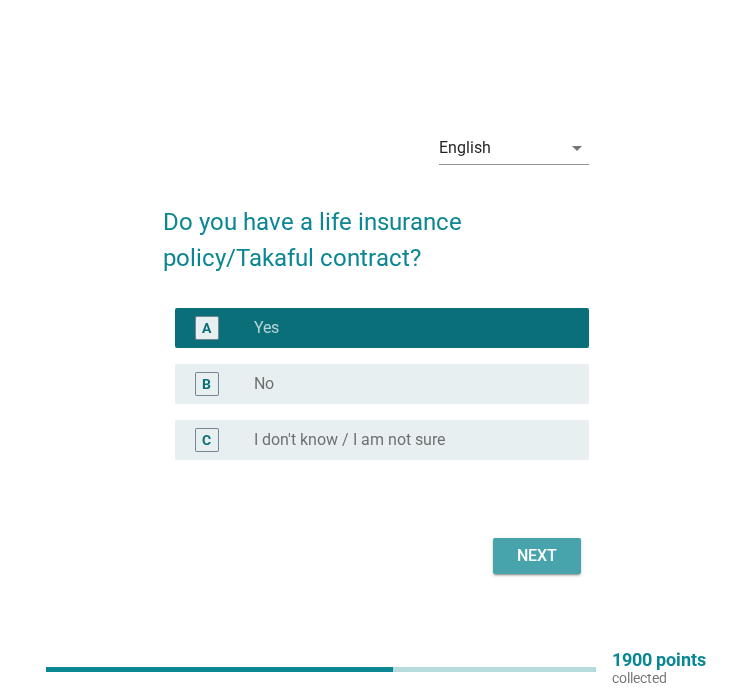 click on "Next" at bounding box center (537, 556) 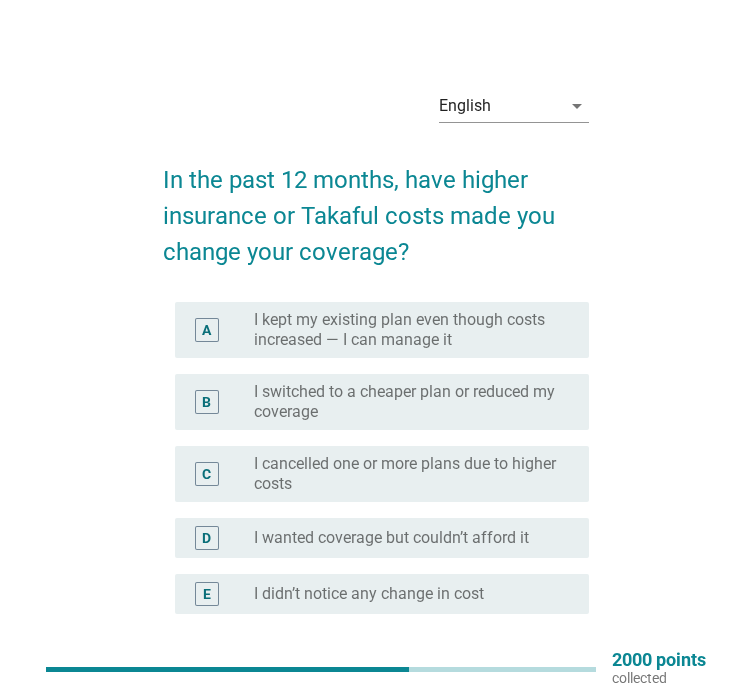 click on "I switched to a cheaper plan or reduced my coverage" at bounding box center (405, 402) 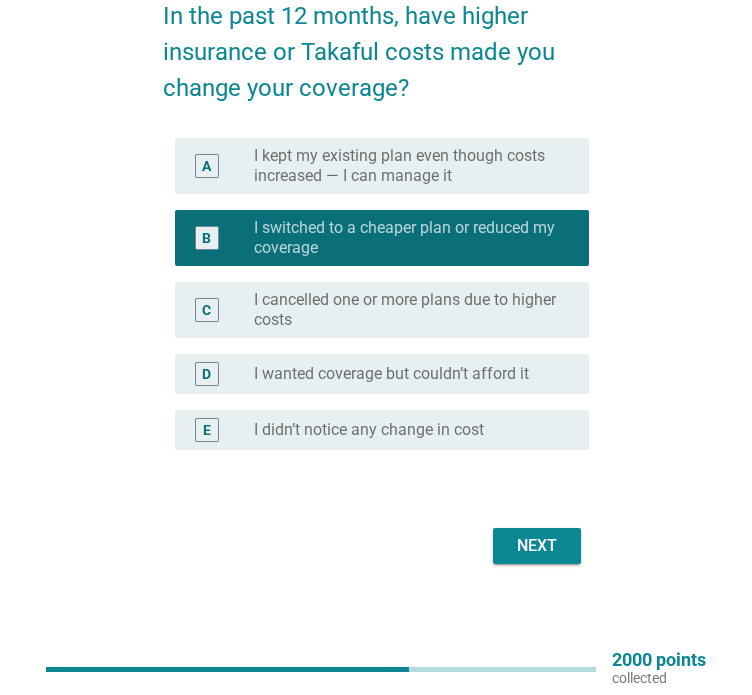 scroll, scrollTop: 164, scrollLeft: 0, axis: vertical 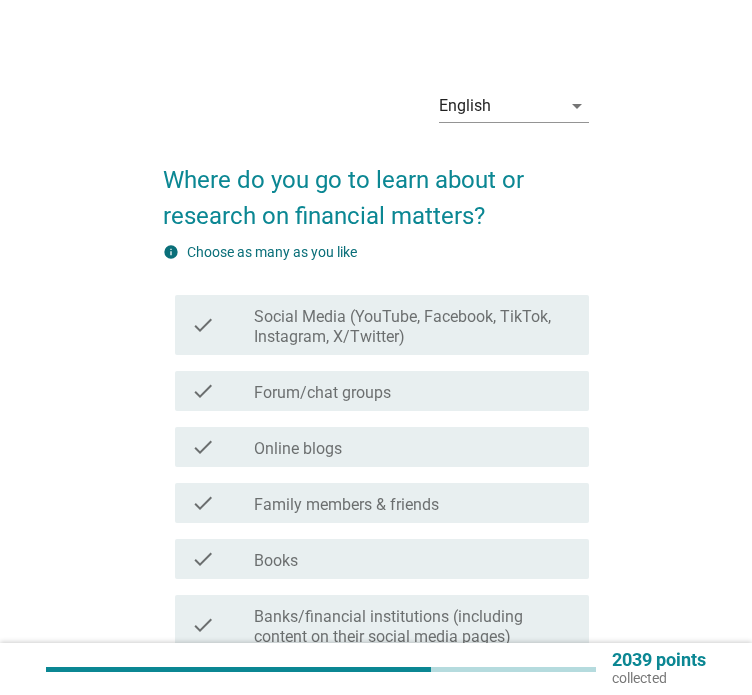 click on "Books" at bounding box center [276, 561] 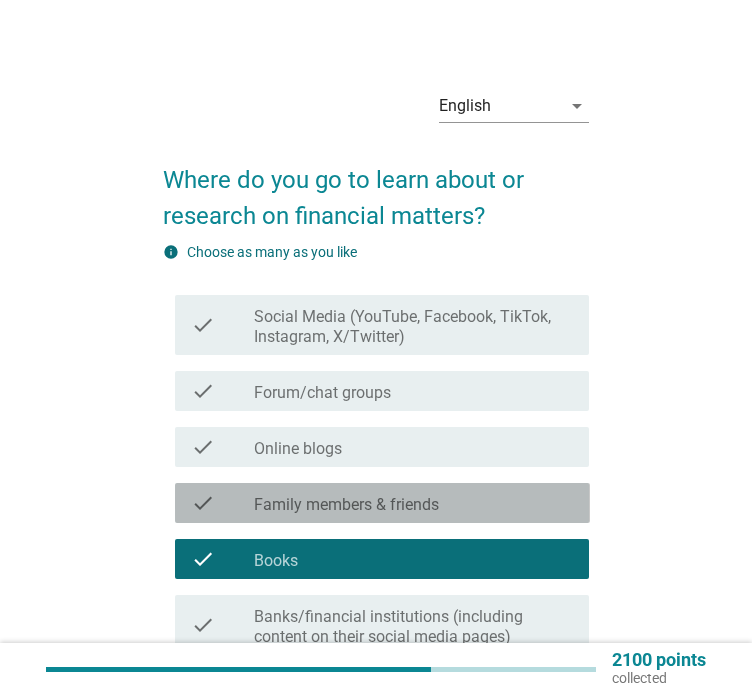 click on "check     check_box_outline_blank Family members & friends" at bounding box center (382, 503) 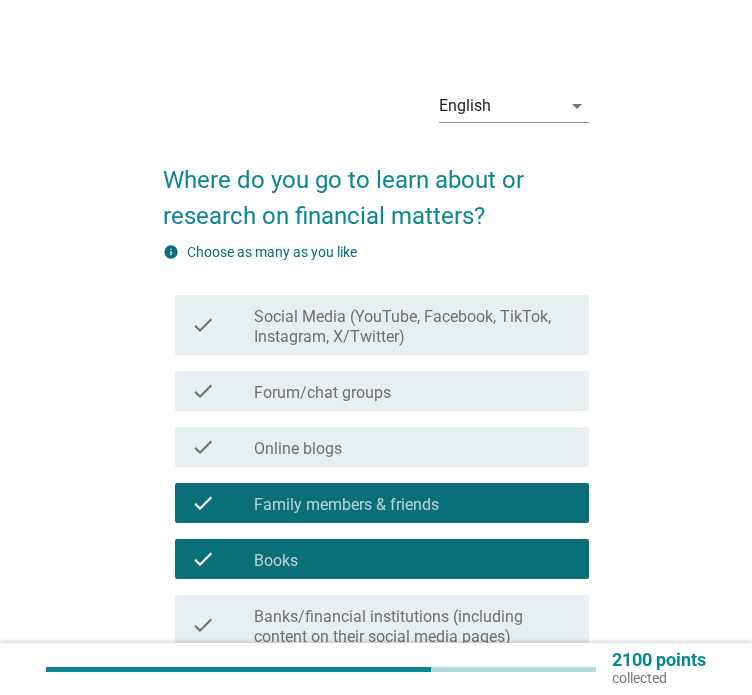 click on "check     check_box_outline_blank Online blogs" at bounding box center (382, 447) 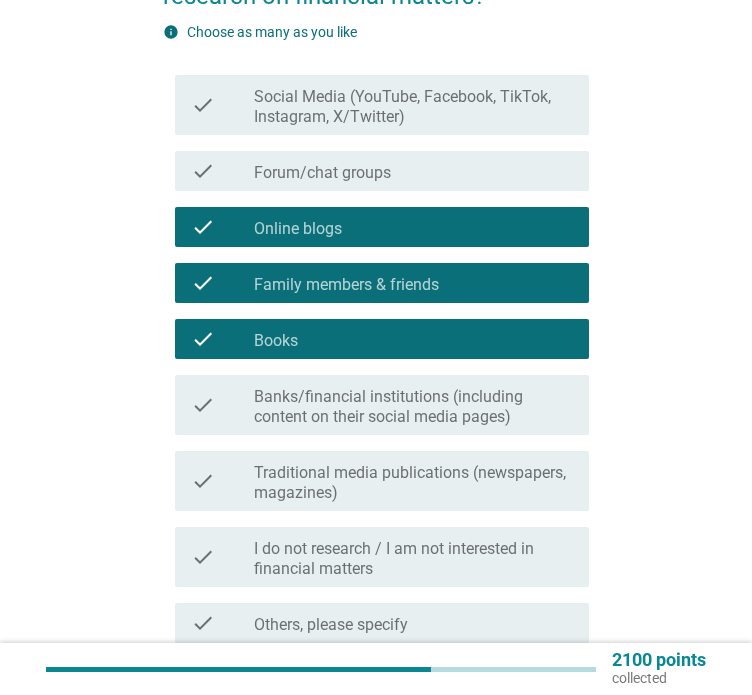 scroll, scrollTop: 389, scrollLeft: 0, axis: vertical 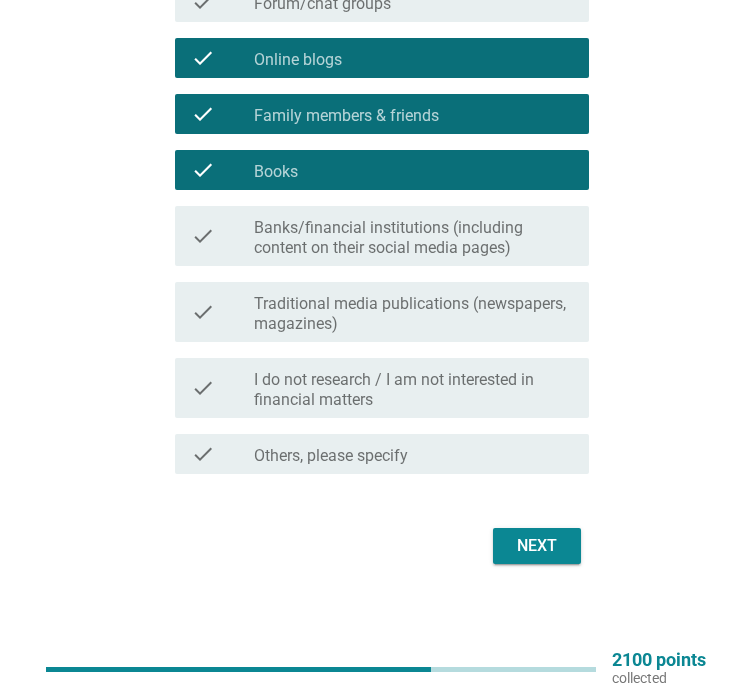 click on "Next" at bounding box center [537, 546] 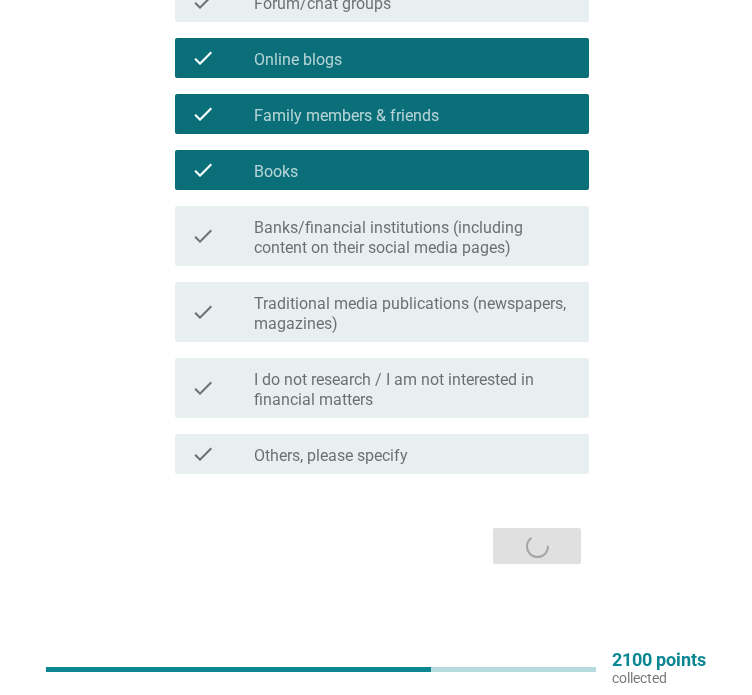 scroll, scrollTop: 0, scrollLeft: 0, axis: both 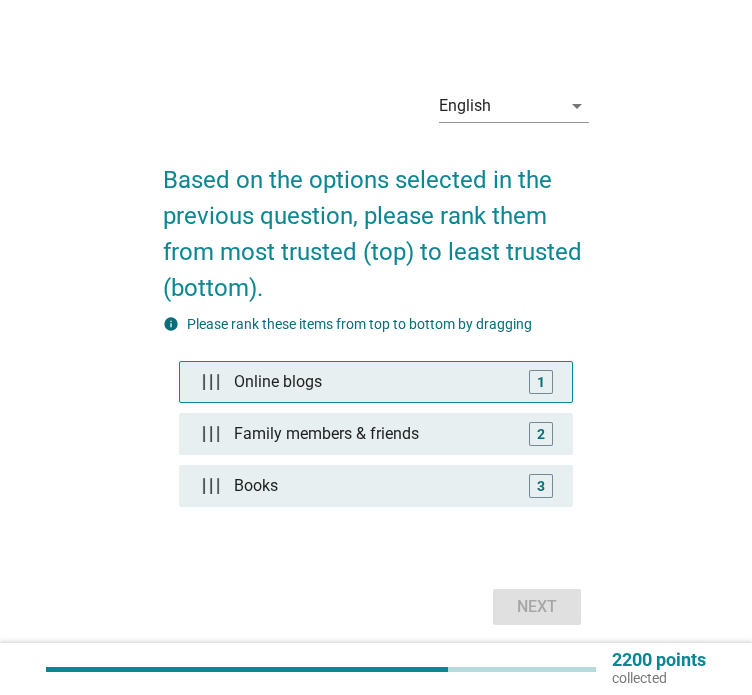click on "Online blogs" at bounding box center [376, 382] 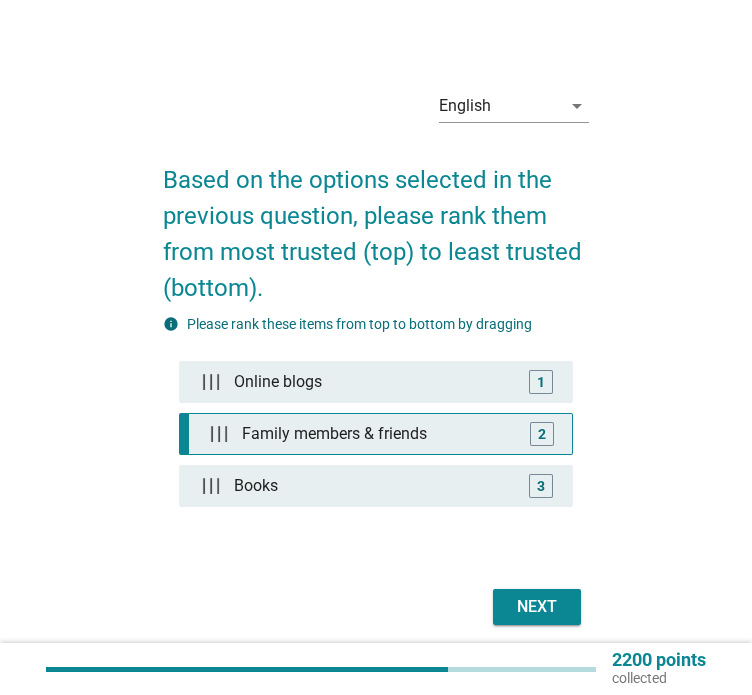 type 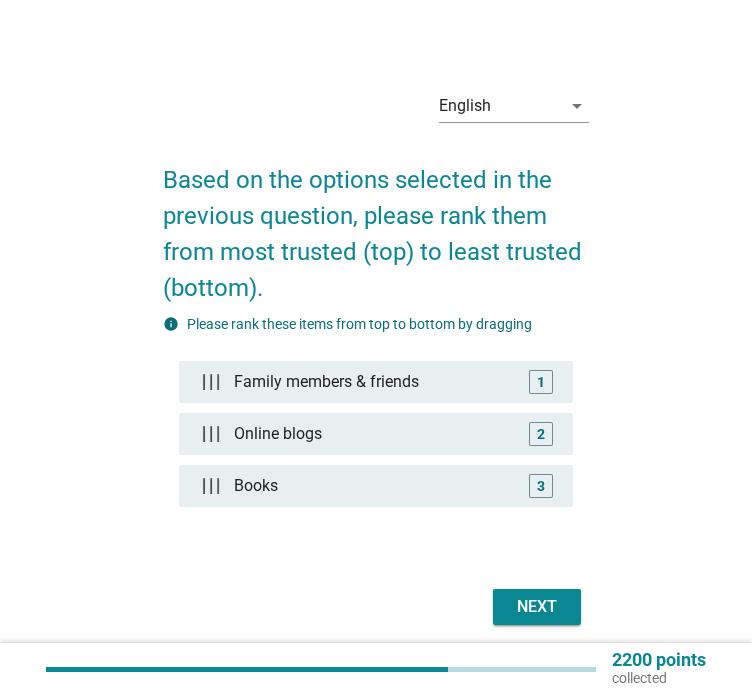 click on "Next" at bounding box center [537, 607] 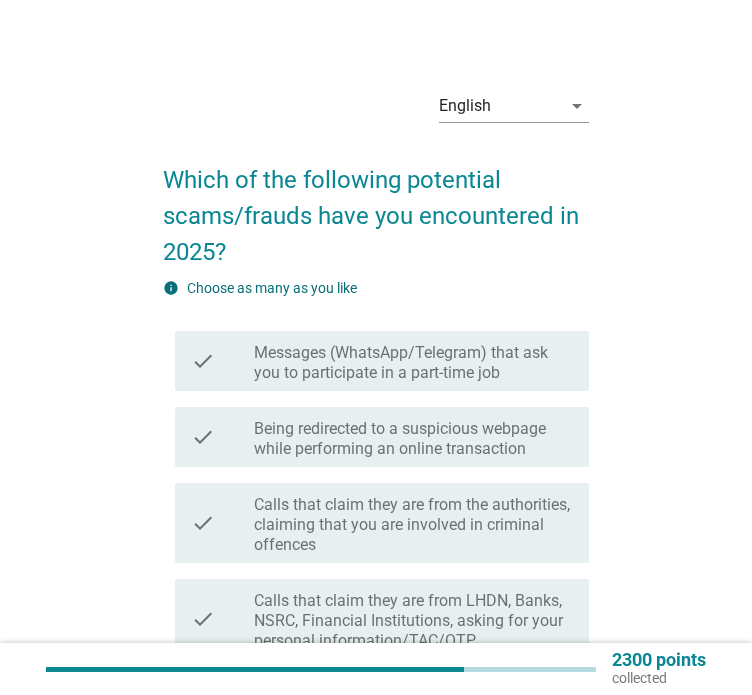 click on "check     check_box_outline_blank Being redirected to a suspicious webpage while performing an online transaction" at bounding box center (382, 437) 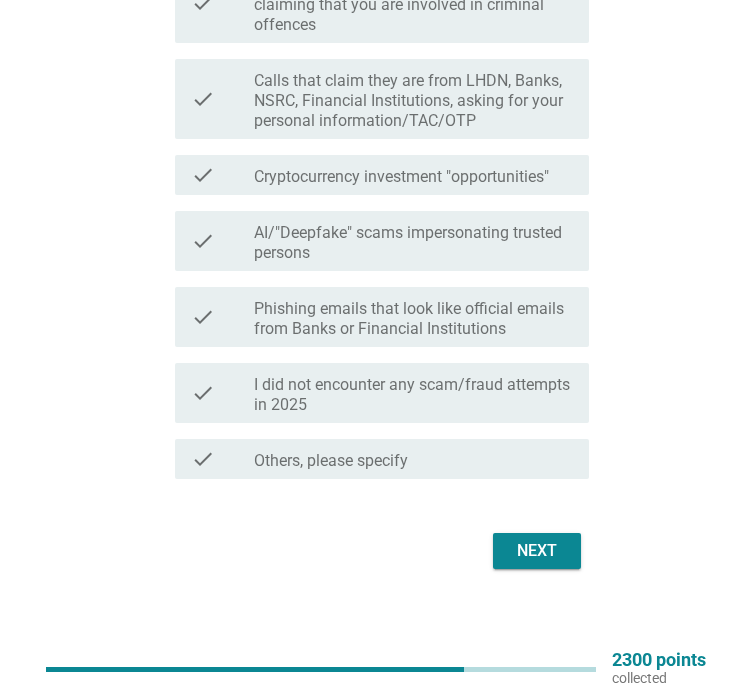 scroll, scrollTop: 525, scrollLeft: 0, axis: vertical 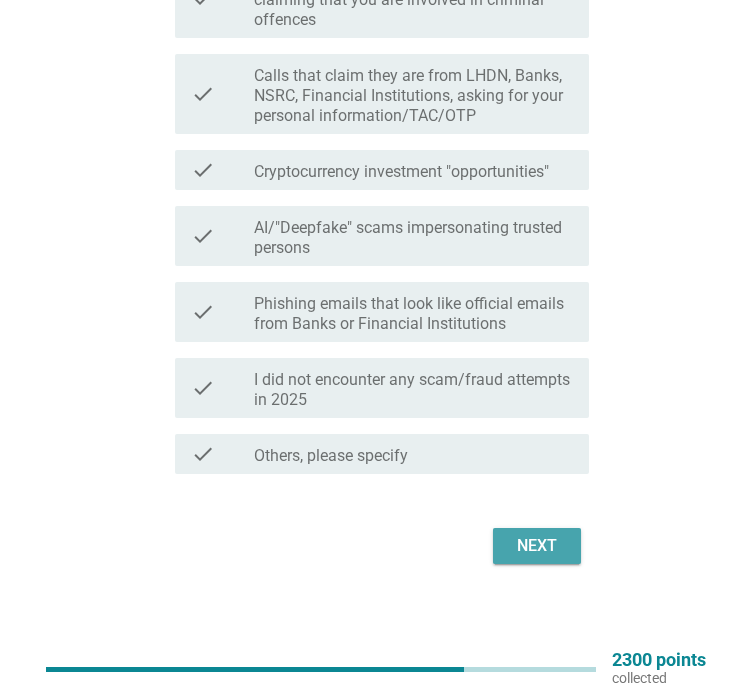 click on "Next" at bounding box center (537, 546) 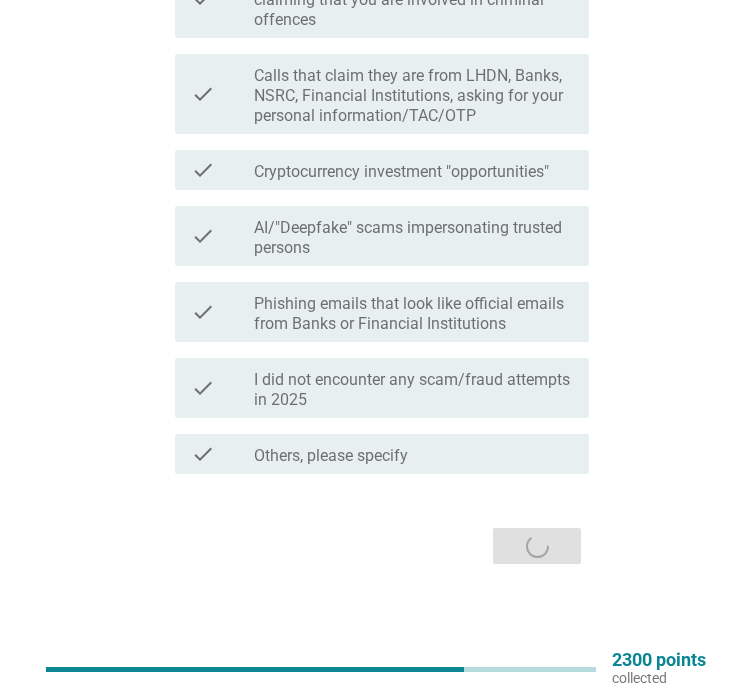 scroll, scrollTop: 0, scrollLeft: 0, axis: both 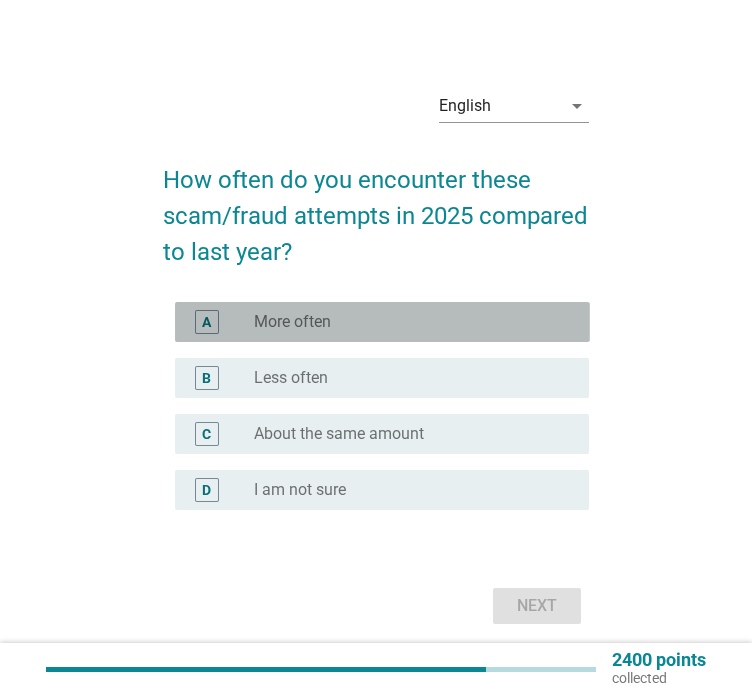 click on "radio_button_unchecked More often" at bounding box center [405, 322] 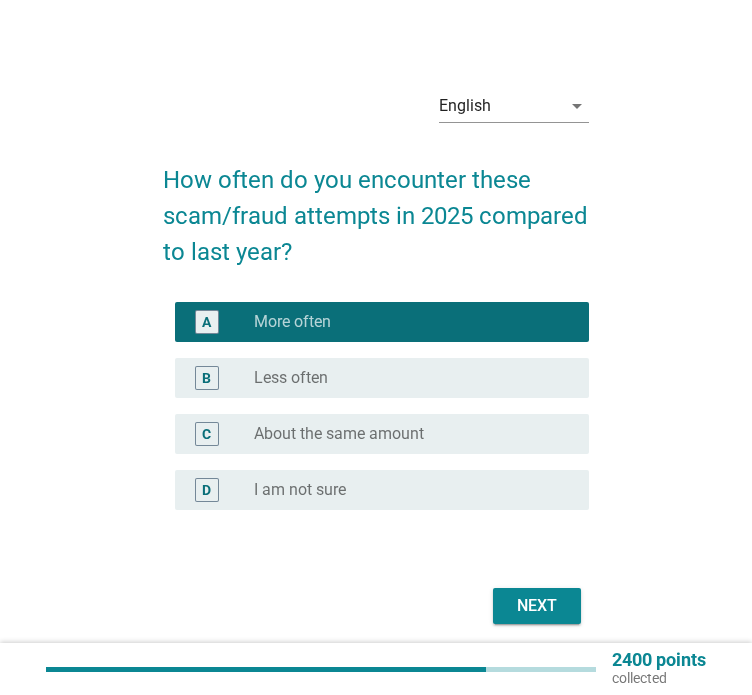 click on "Next" at bounding box center (537, 606) 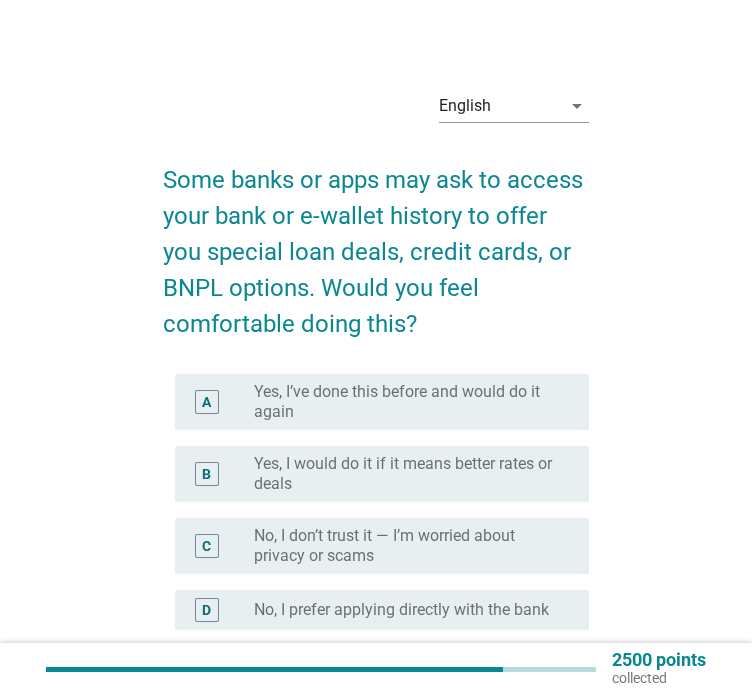 click on "Yes, I would do it if it means better rates or deals" at bounding box center [405, 474] 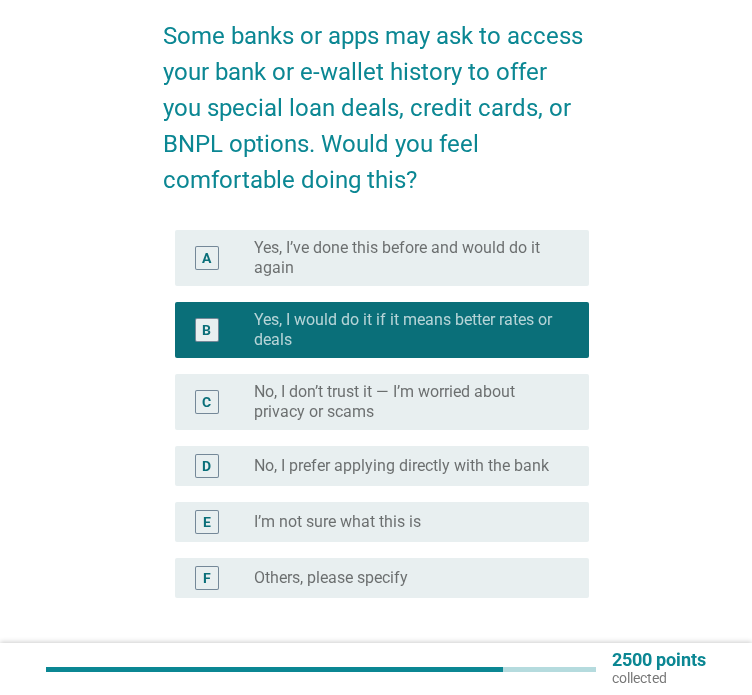 scroll, scrollTop: 292, scrollLeft: 0, axis: vertical 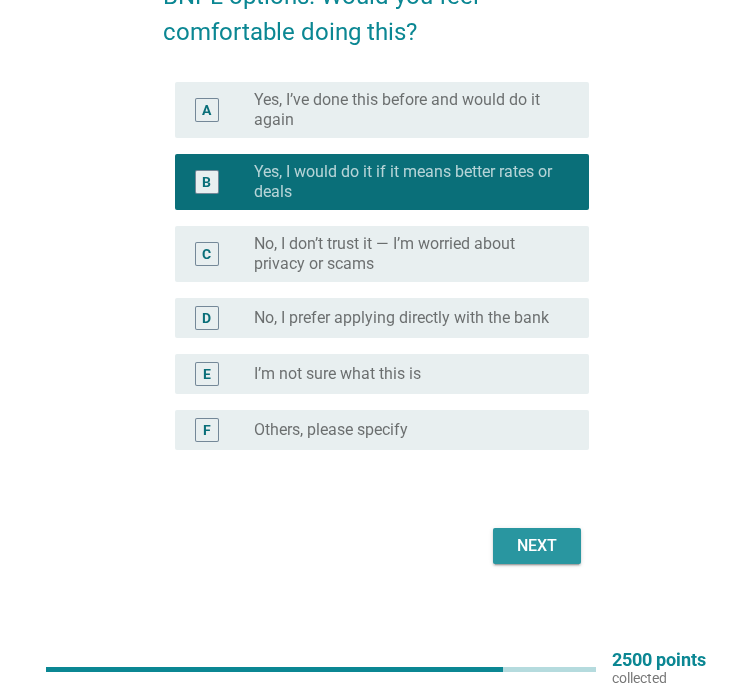 click on "Next" at bounding box center (537, 546) 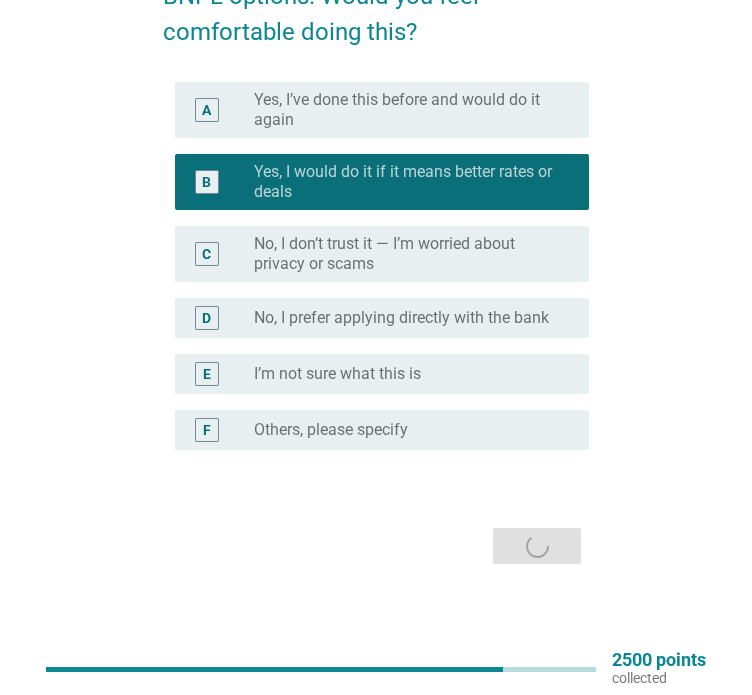 scroll, scrollTop: 0, scrollLeft: 0, axis: both 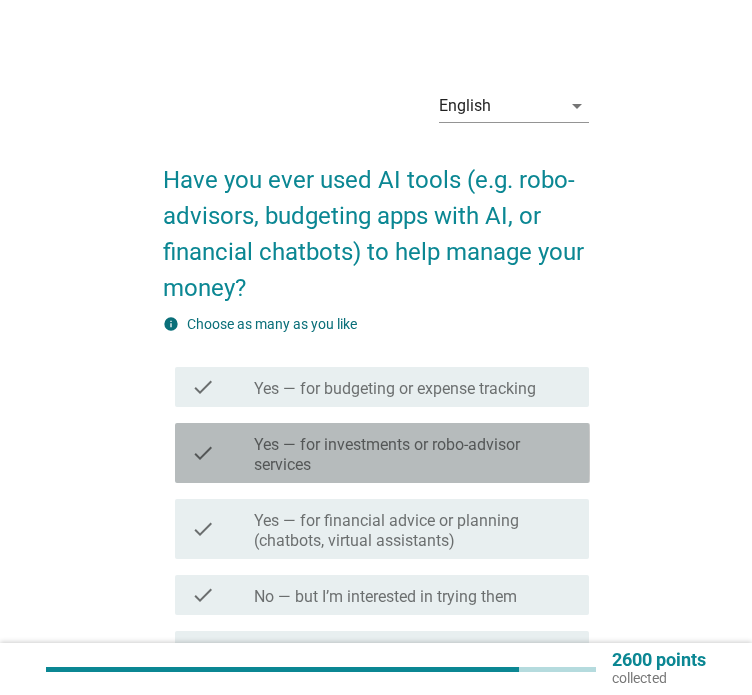 click on "Yes — for investments or robo-advisor services" at bounding box center [413, 455] 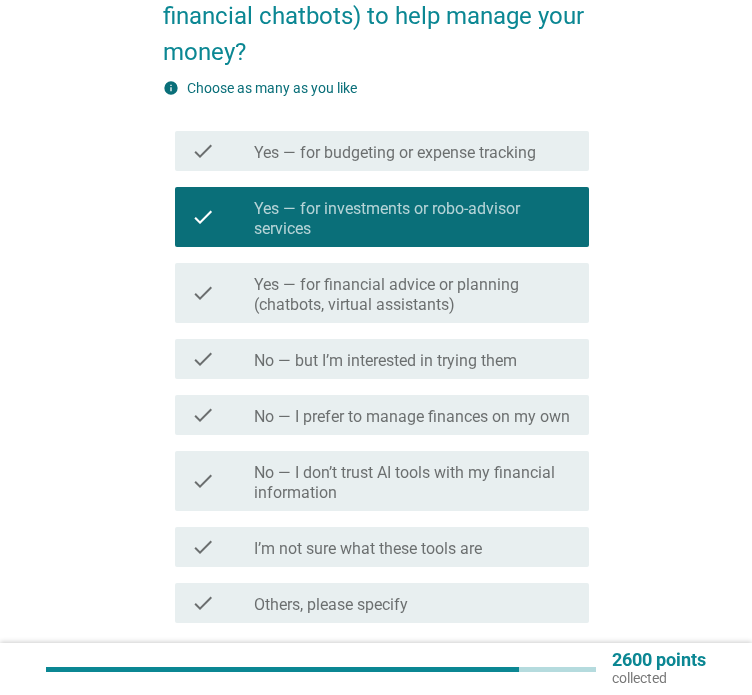 scroll, scrollTop: 385, scrollLeft: 0, axis: vertical 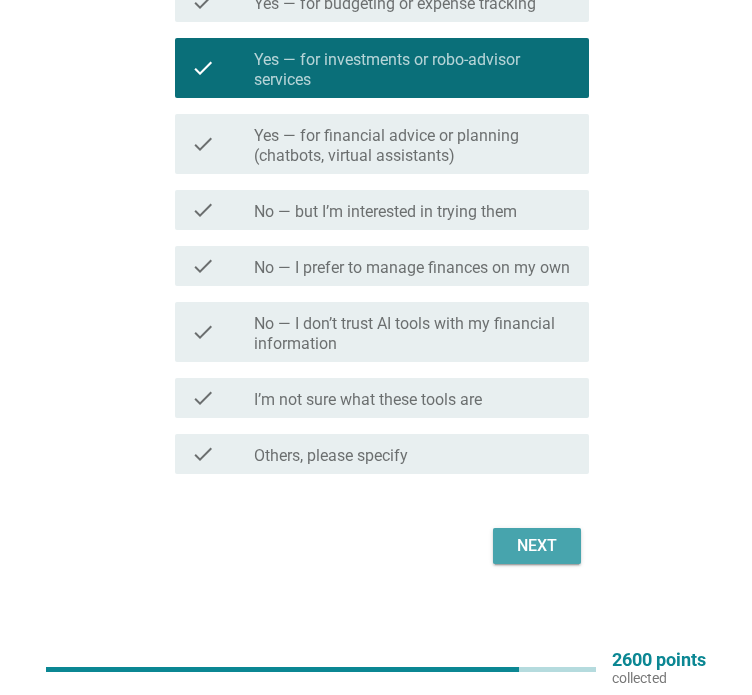 click on "Next" at bounding box center [537, 546] 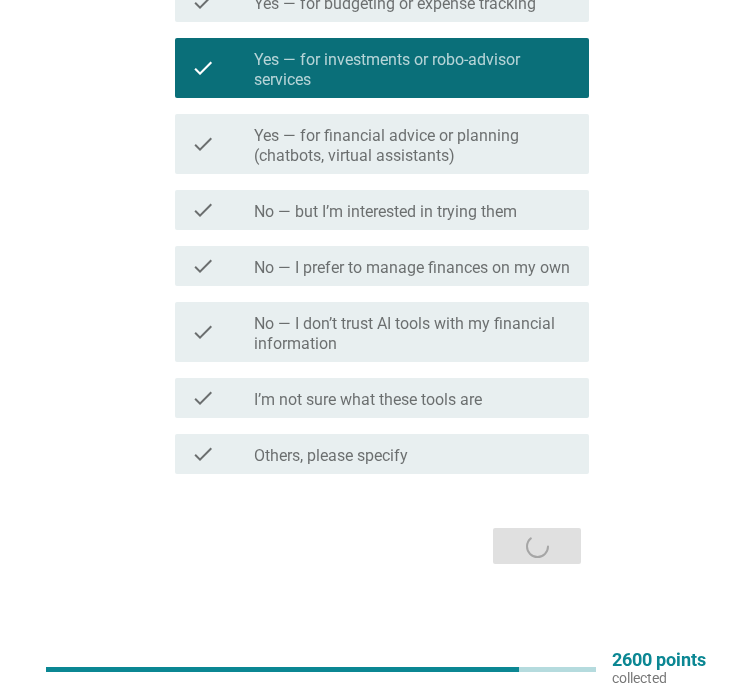 scroll, scrollTop: 0, scrollLeft: 0, axis: both 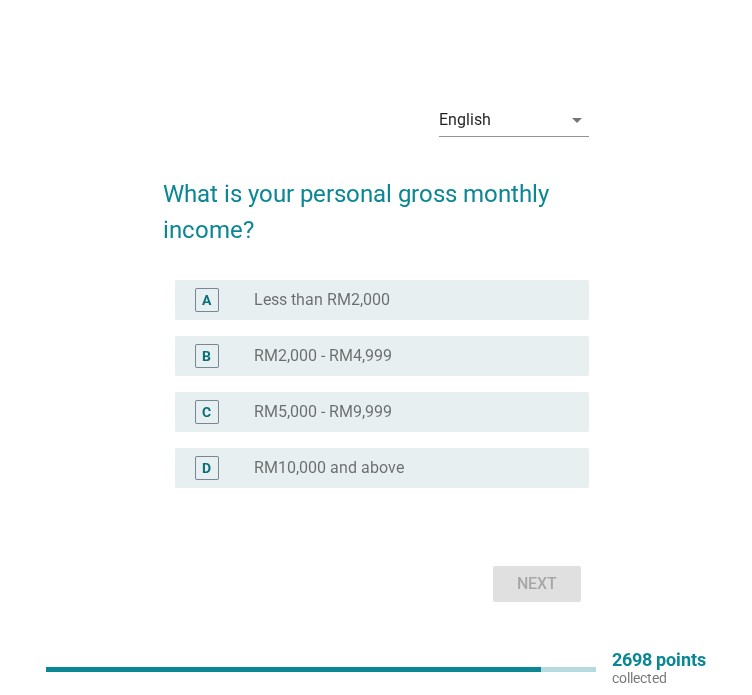 click on "RM2,000 - RM4,999" at bounding box center [323, 356] 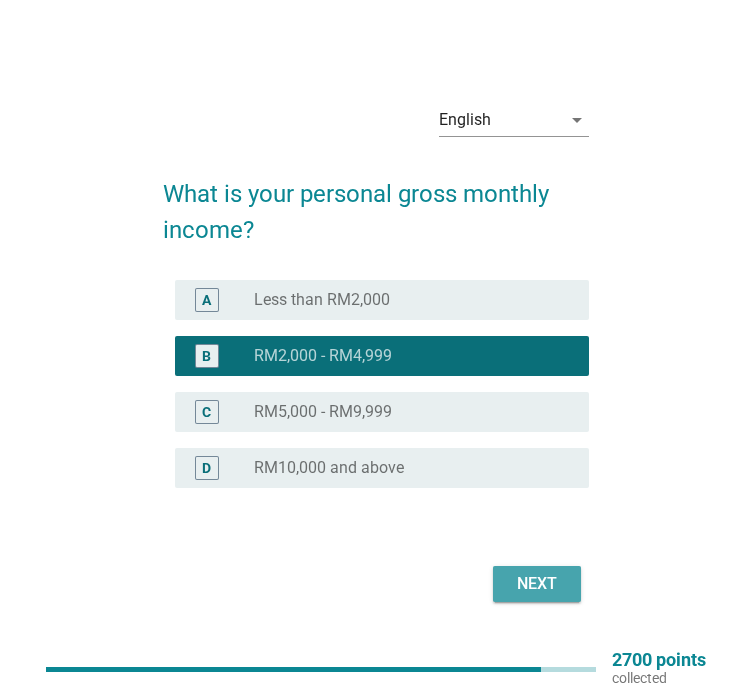 click on "Next" at bounding box center [537, 584] 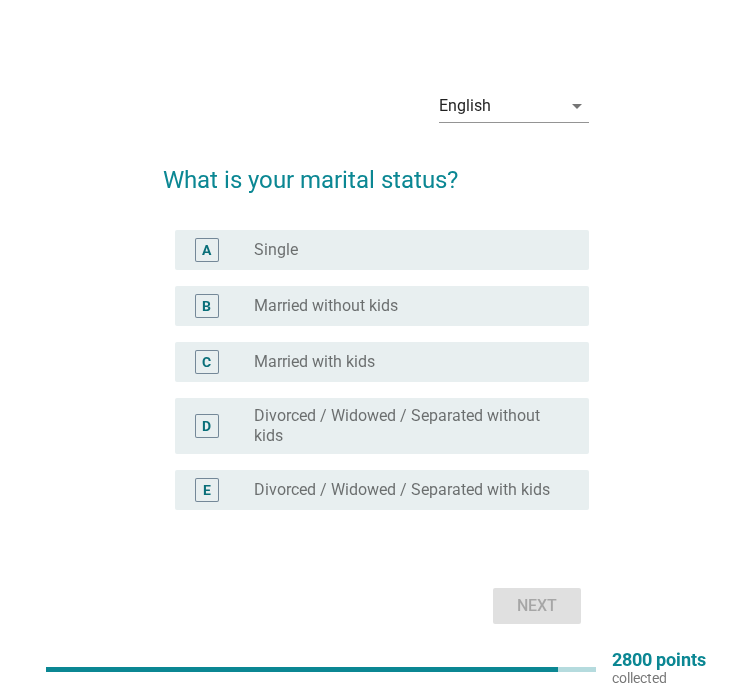 click on "Married without kids" at bounding box center [326, 306] 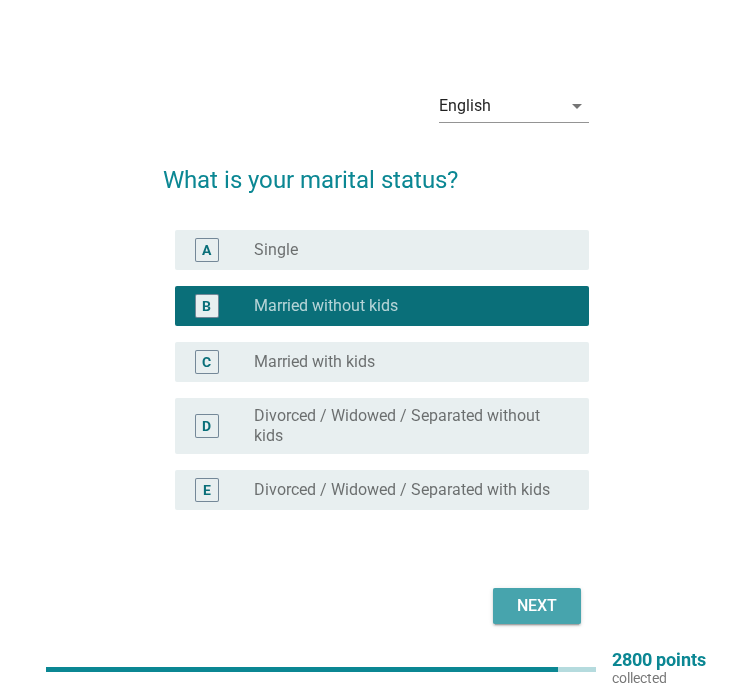 click on "Next" at bounding box center [537, 606] 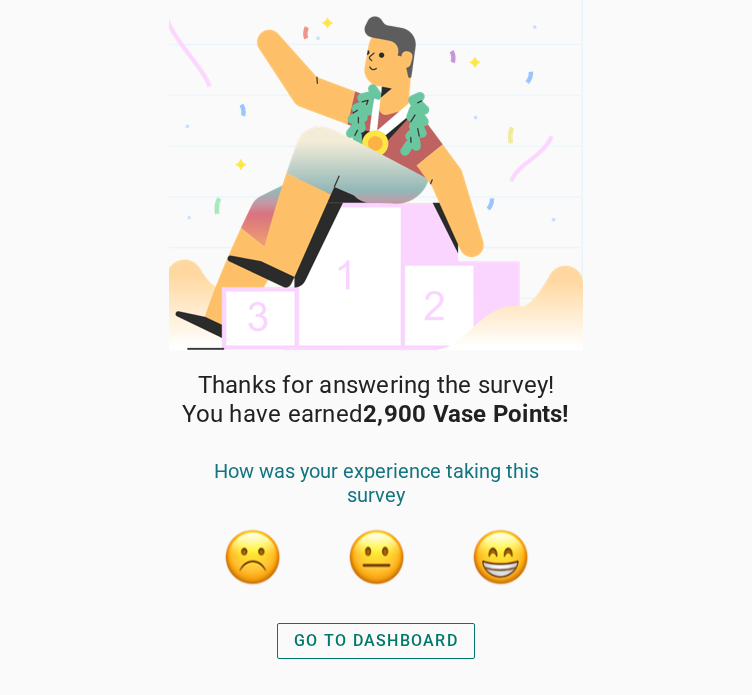 click on "GO TO DASHBOARD" at bounding box center (376, 641) 